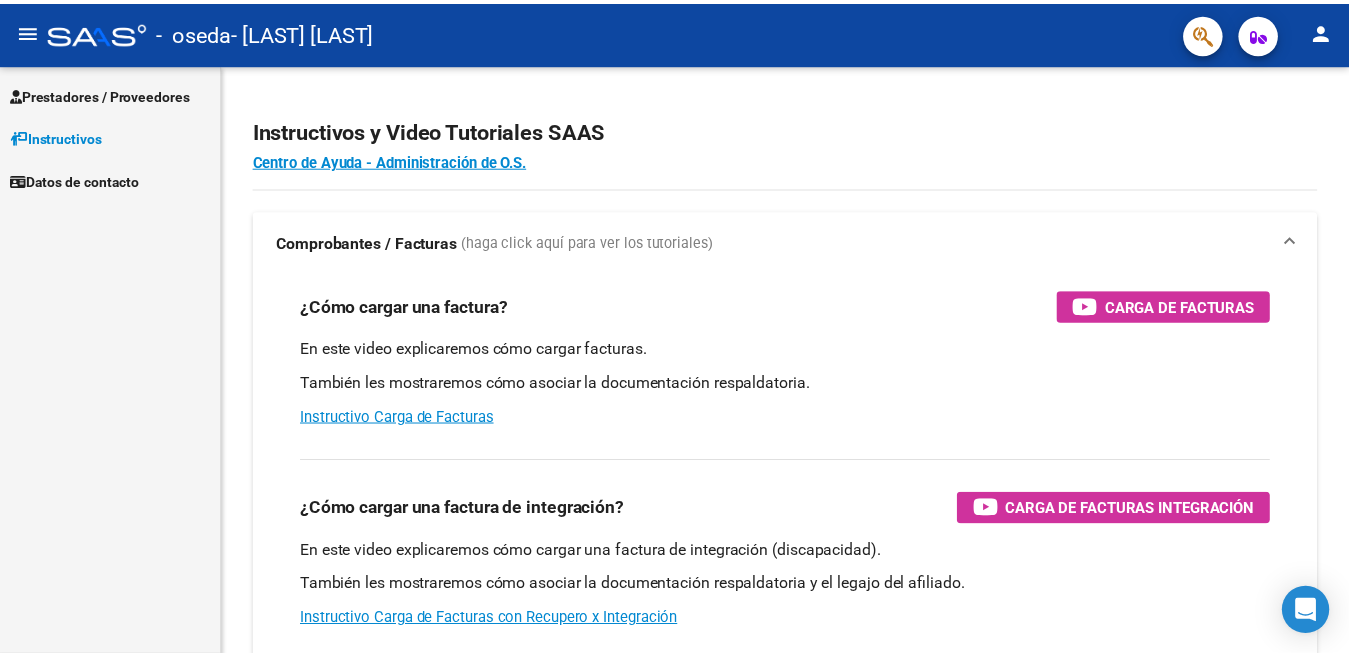 scroll, scrollTop: 0, scrollLeft: 0, axis: both 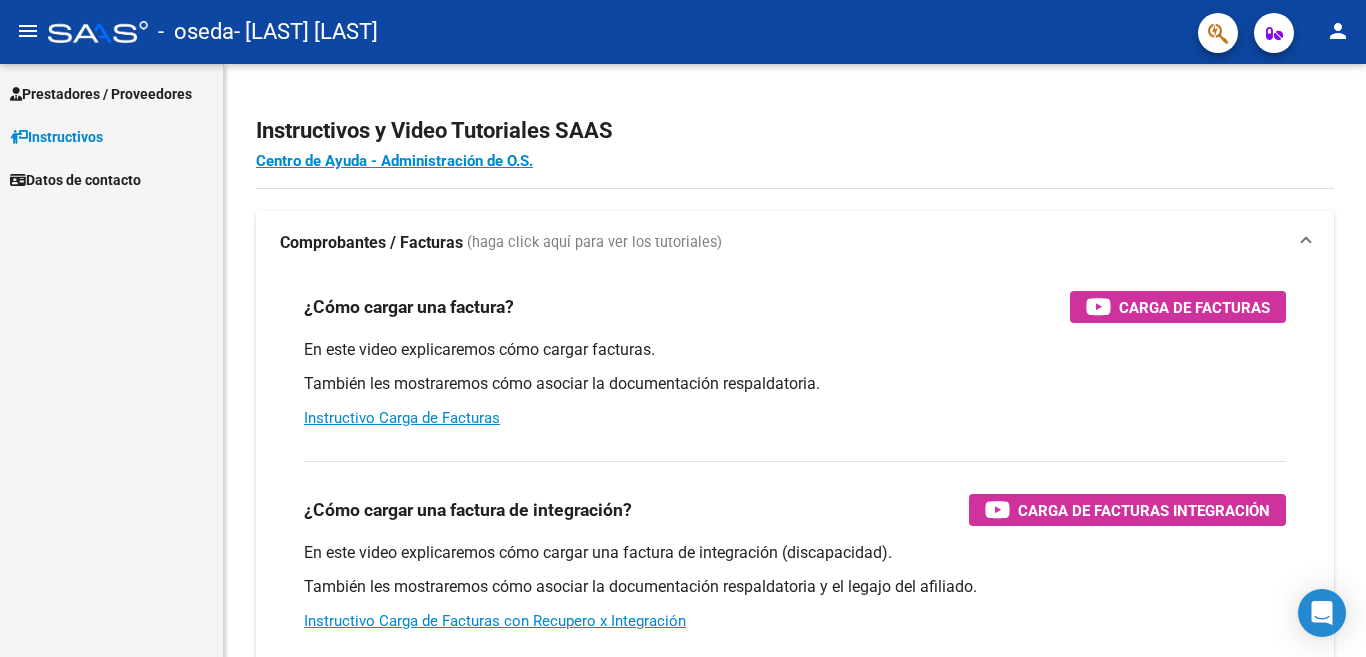 click on "Prestadores / Proveedores" at bounding box center (101, 94) 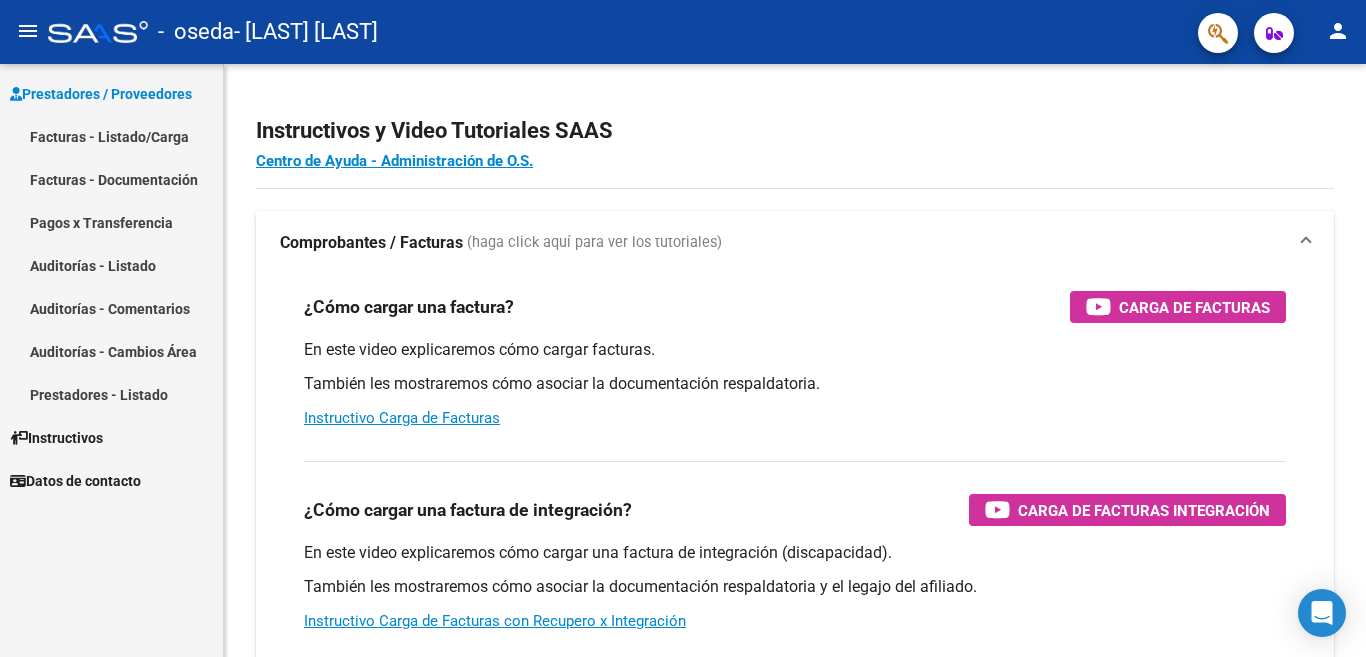 click on "person" 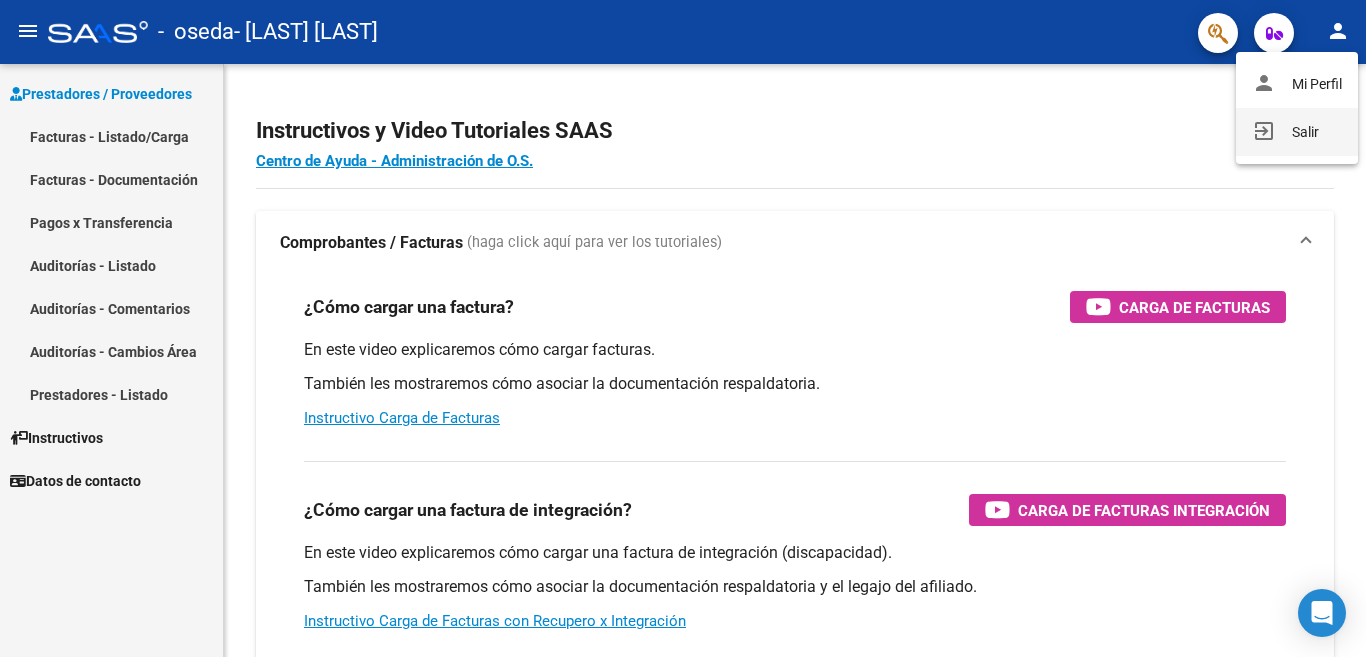 click on "exit_to_app  Salir" at bounding box center [1297, 132] 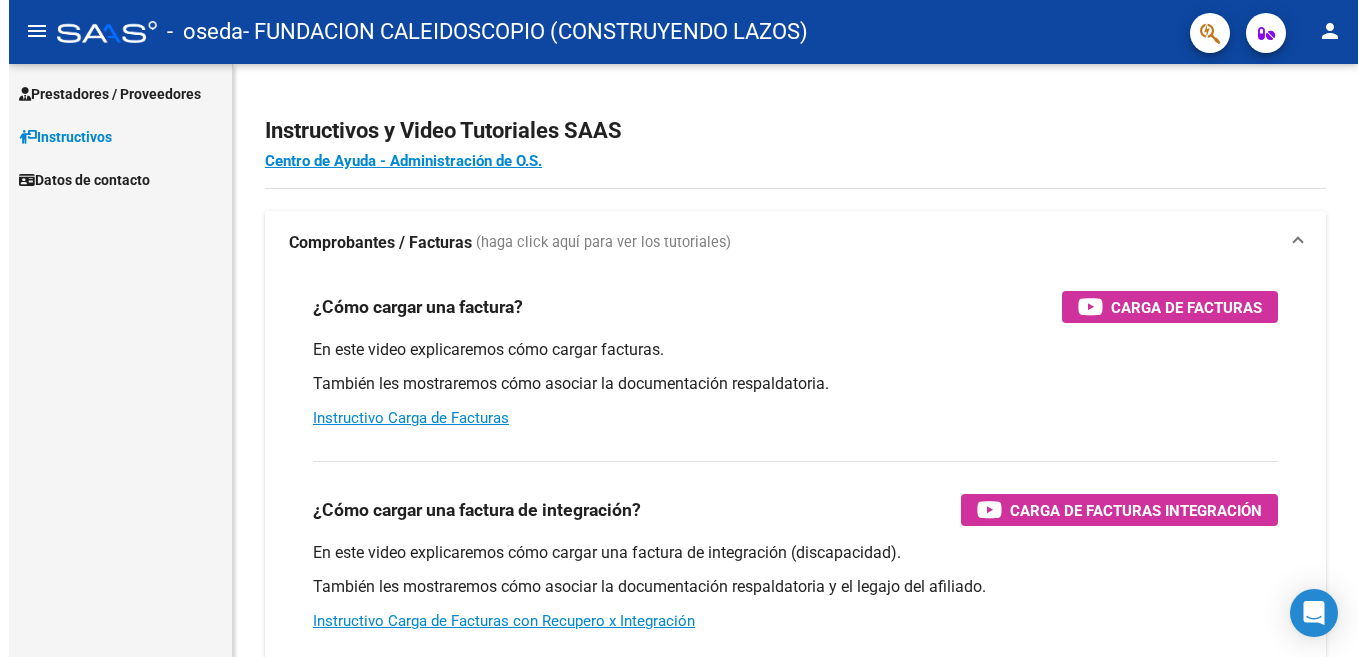 scroll, scrollTop: 0, scrollLeft: 0, axis: both 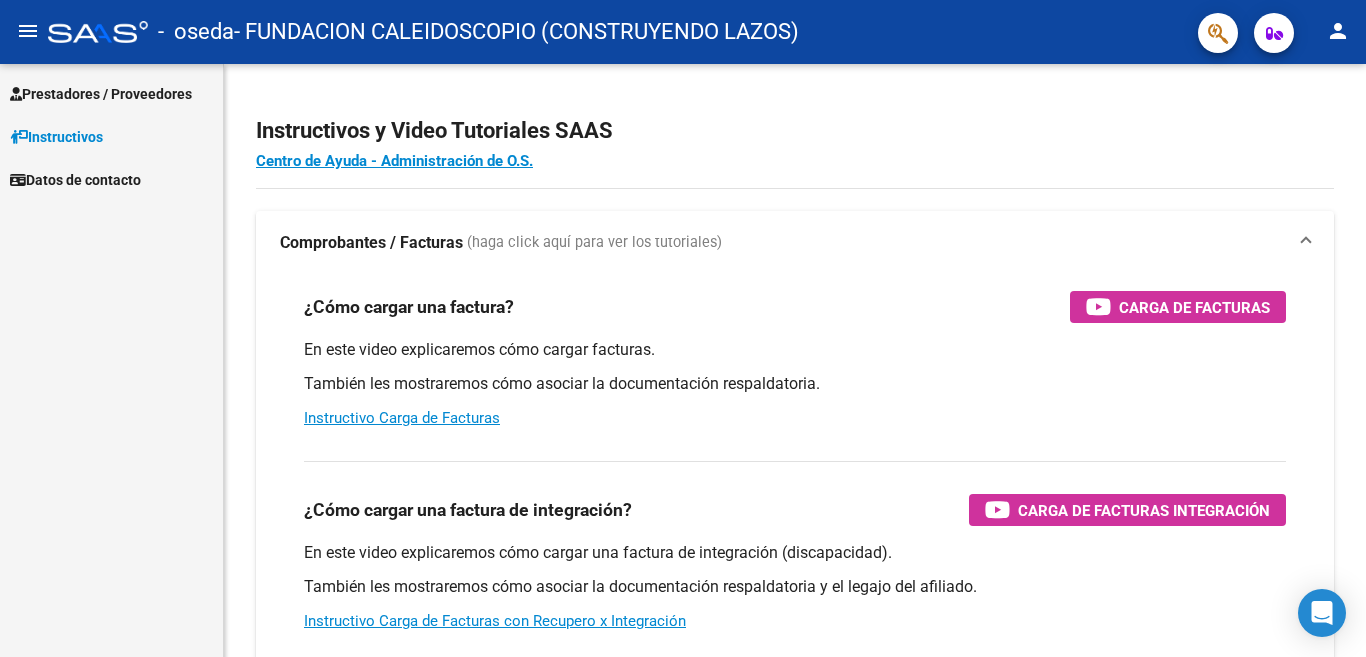 click on "Prestadores / Proveedores" at bounding box center [101, 94] 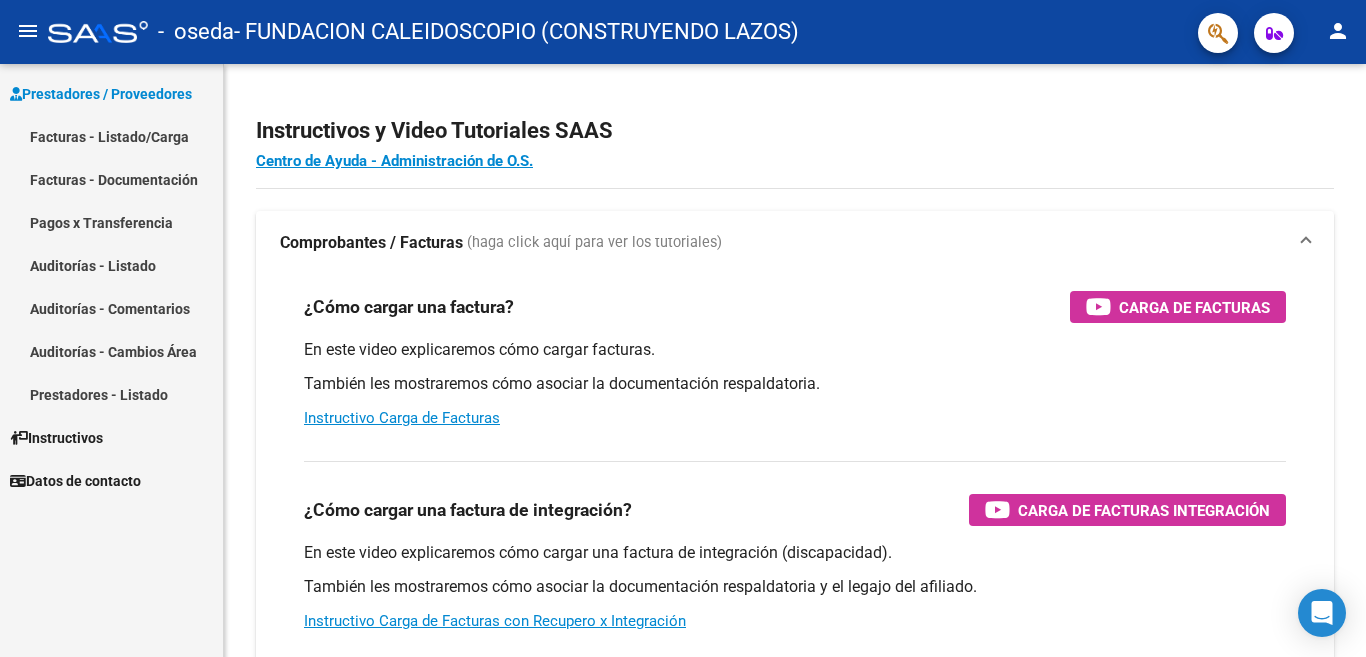 click on "Facturas - Listado/Carga" at bounding box center [111, 136] 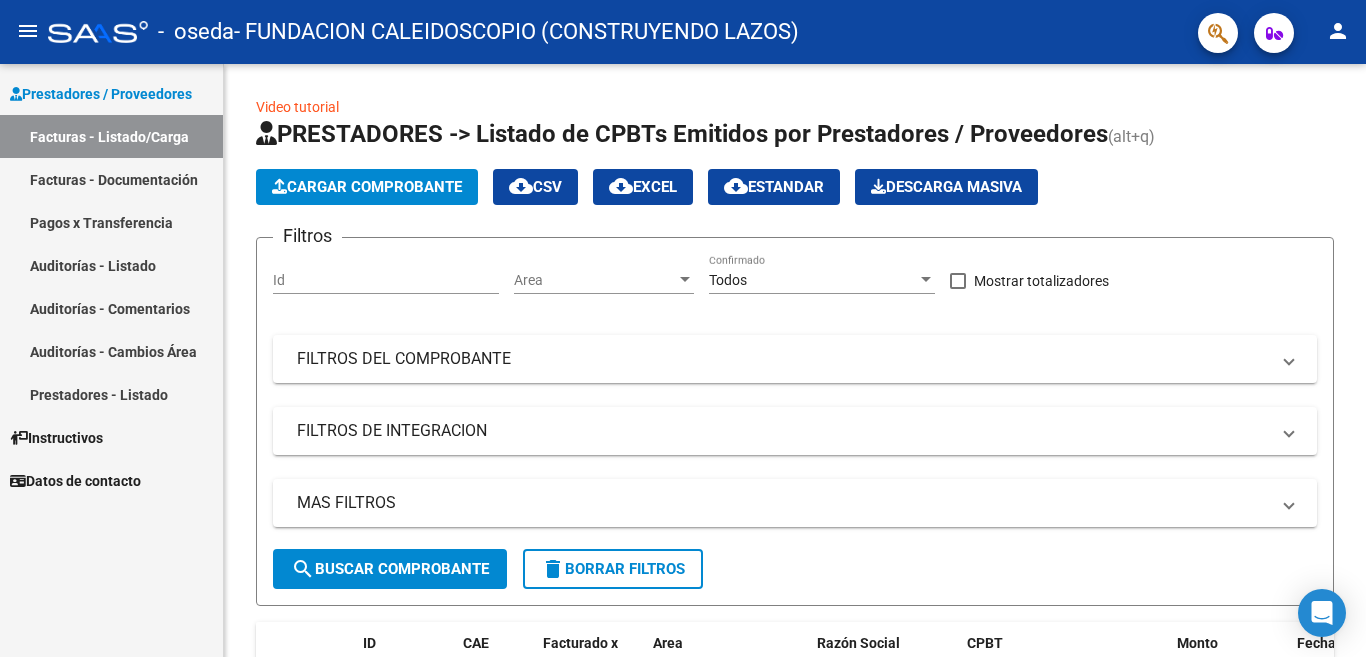 click on "Facturas - Documentación" at bounding box center (111, 179) 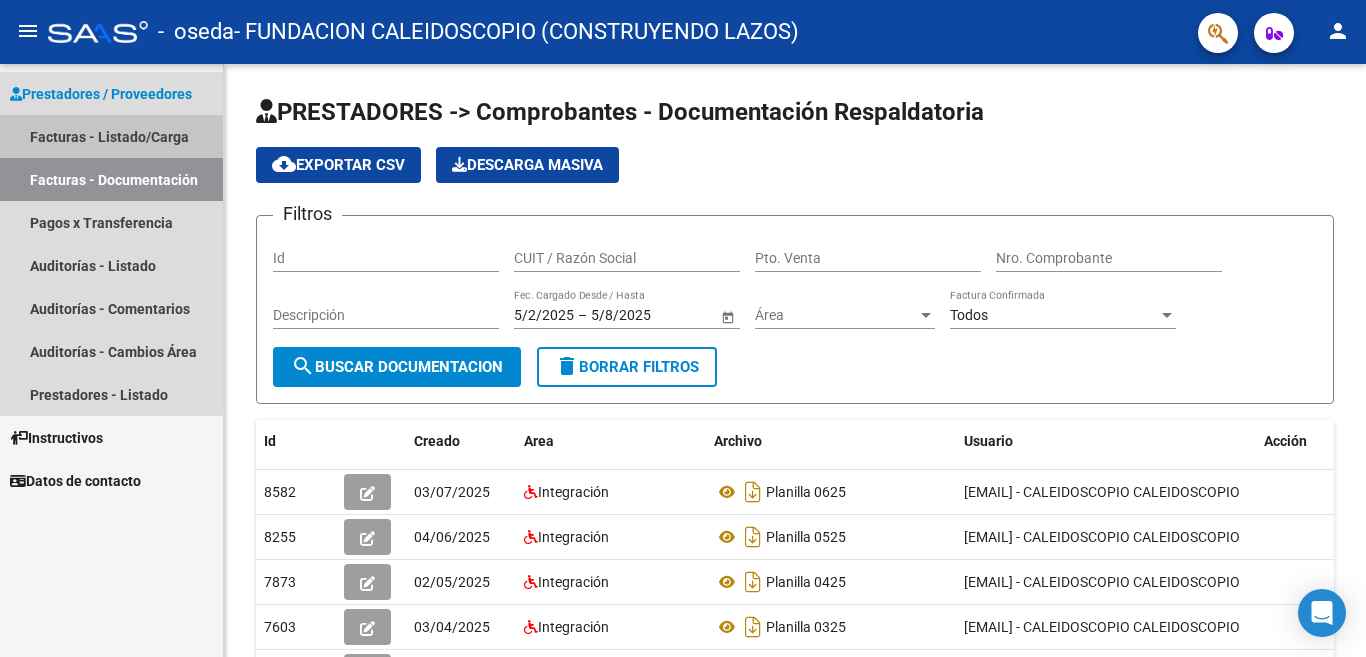 click on "Facturas - Listado/Carga" at bounding box center [111, 136] 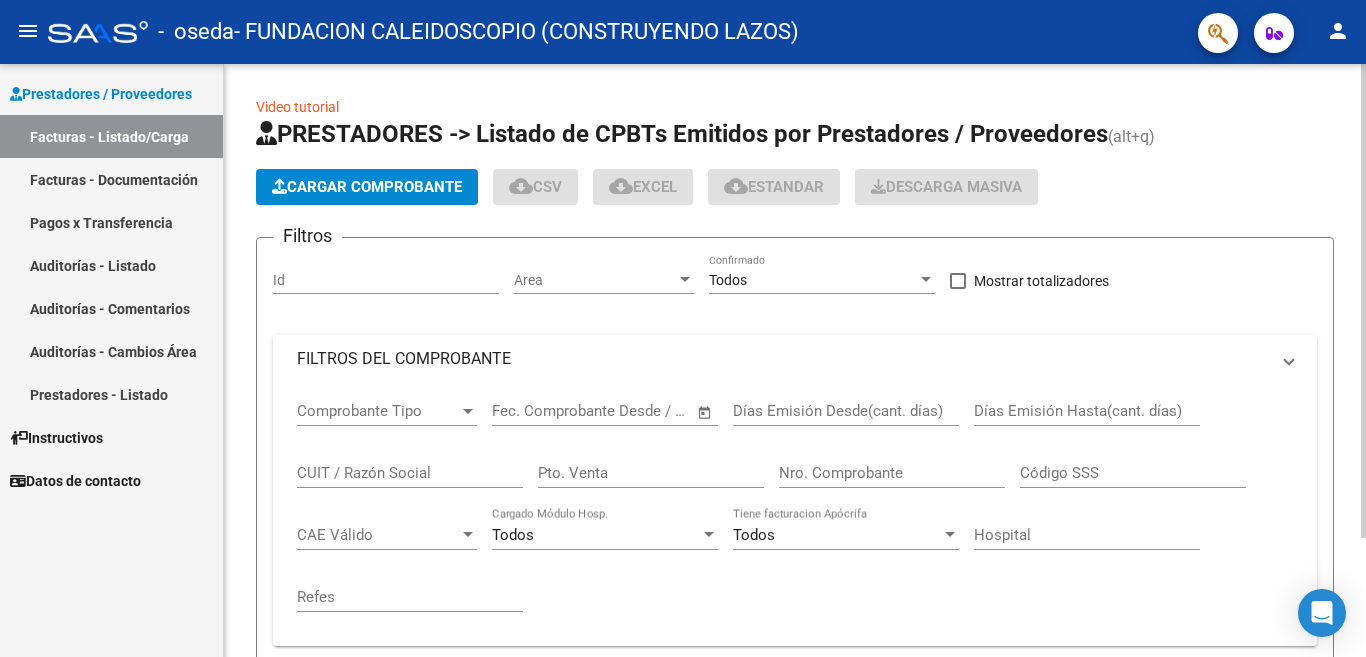 click on "Cargar Comprobante" 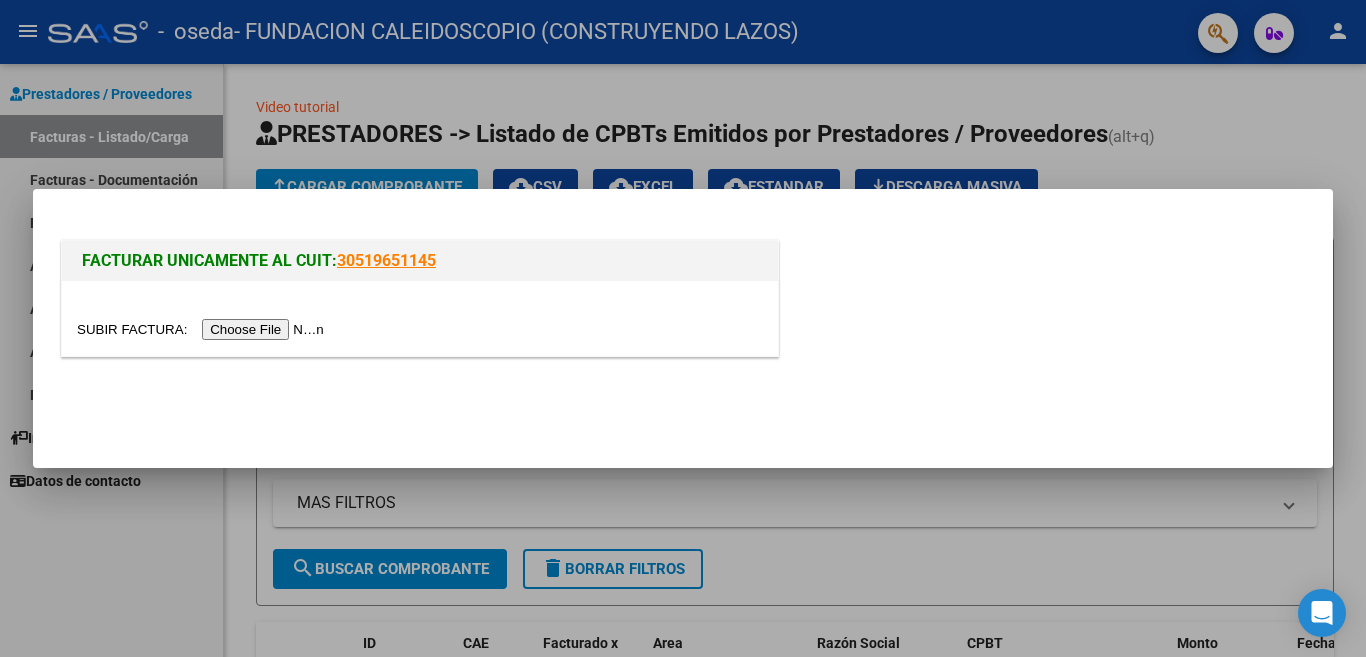 click at bounding box center [203, 329] 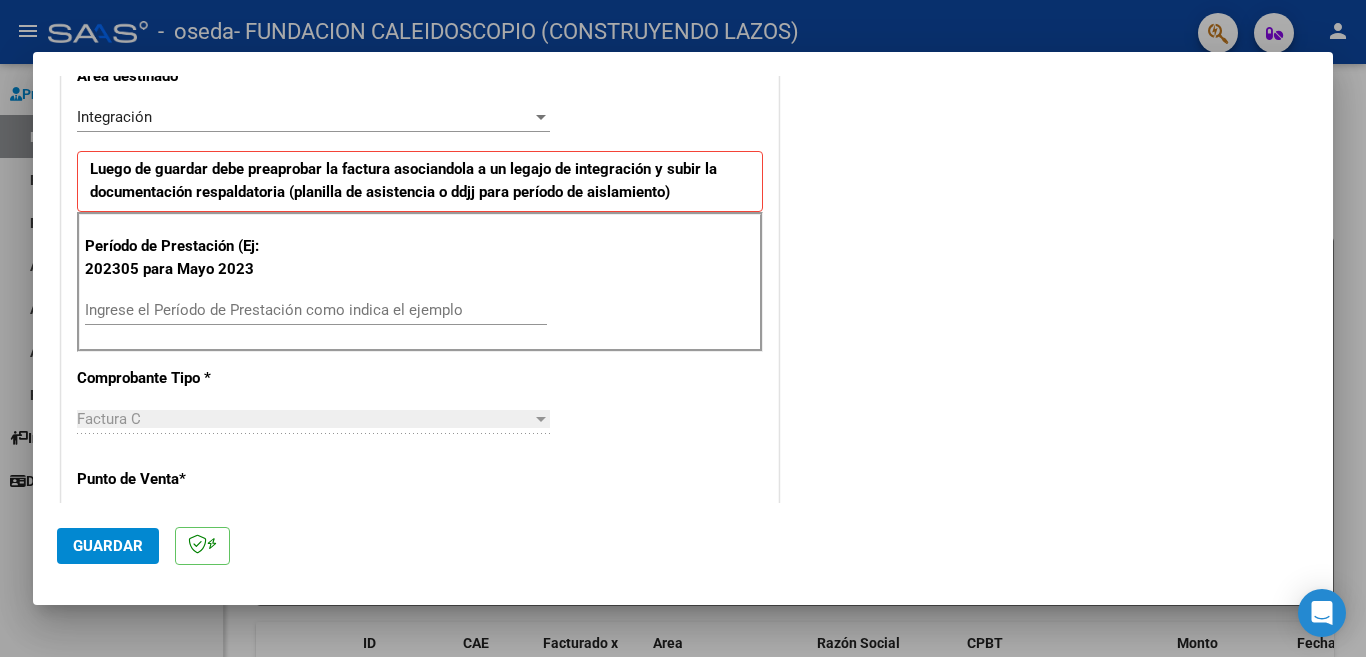 scroll, scrollTop: 485, scrollLeft: 0, axis: vertical 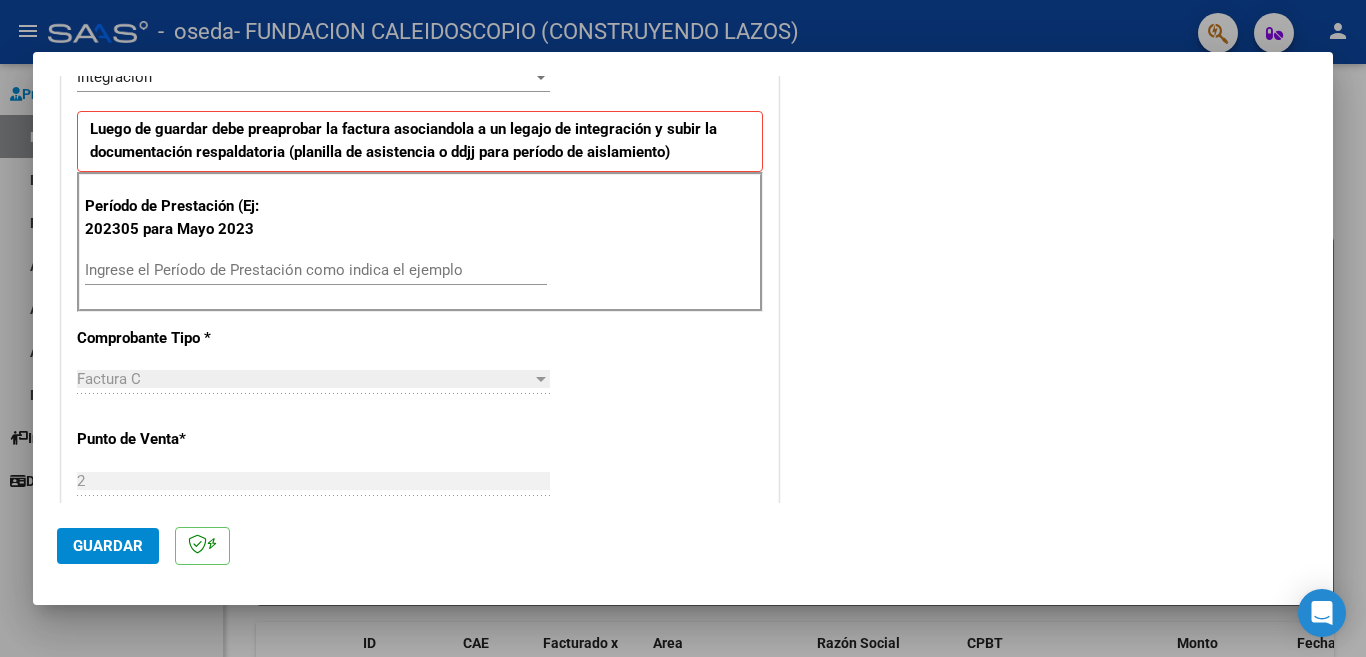 click on "Ingrese el Período de Prestación como indica el ejemplo" at bounding box center [316, 270] 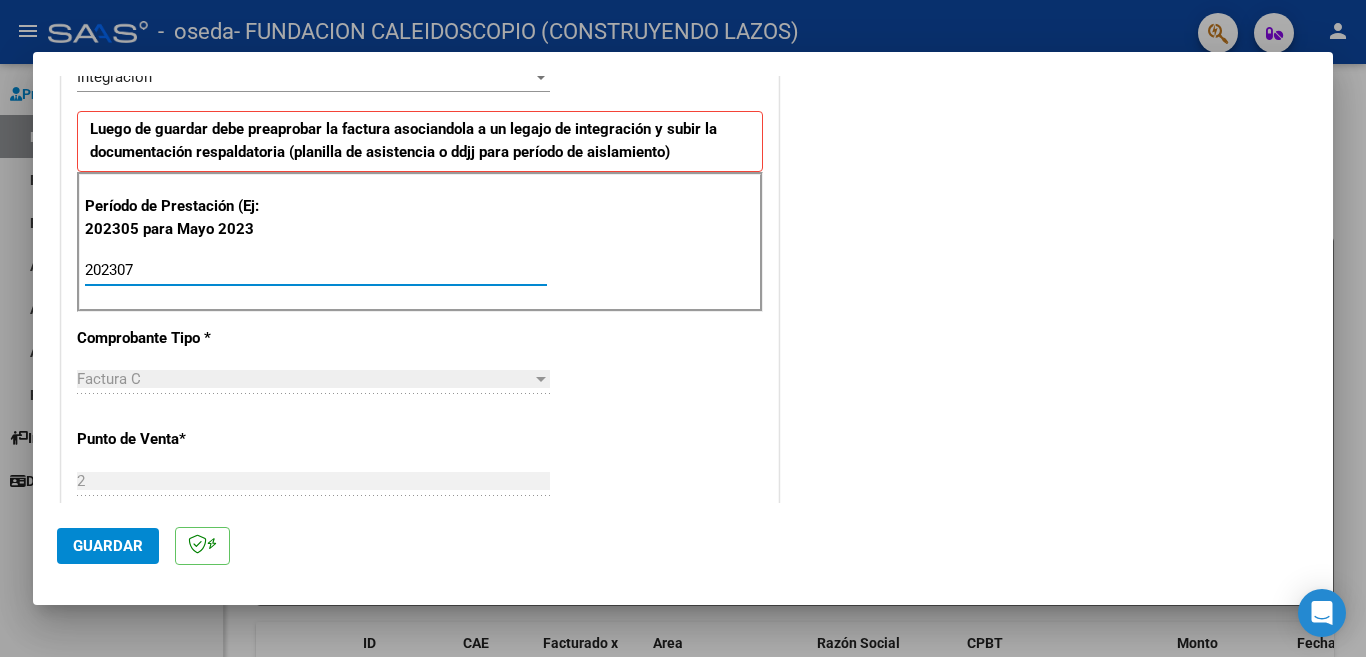 click on "202307" at bounding box center (316, 270) 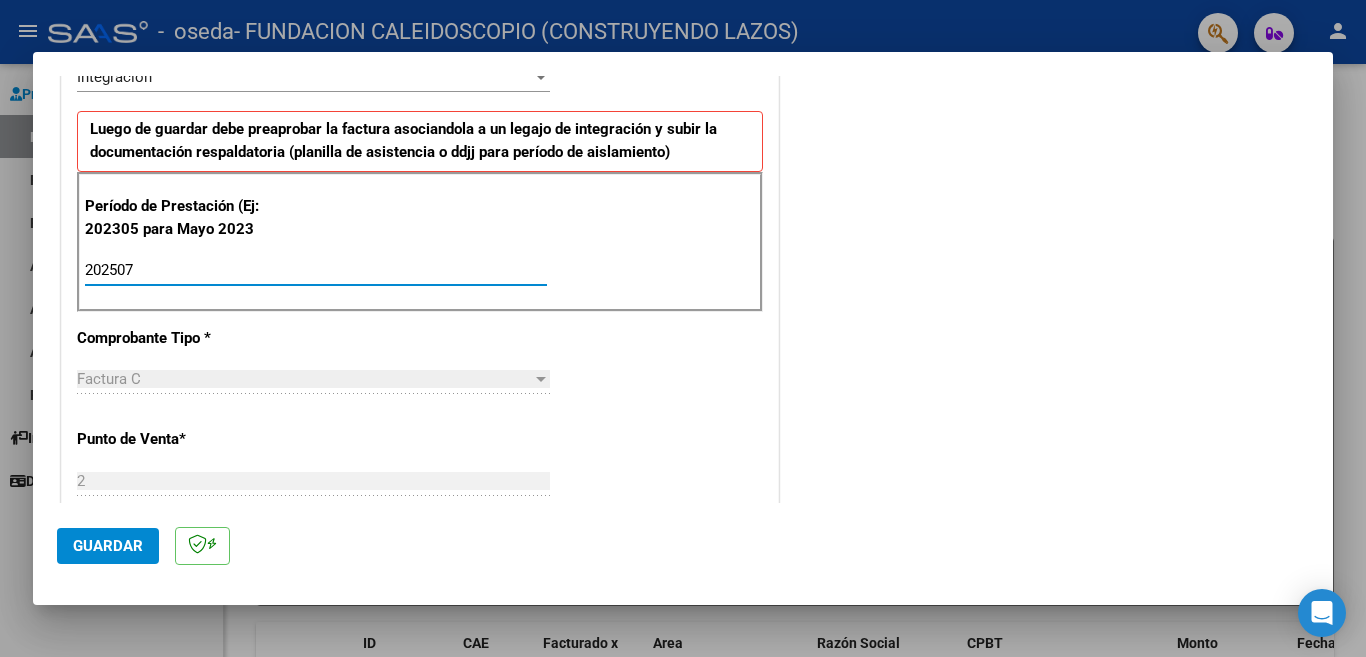 type on "202507" 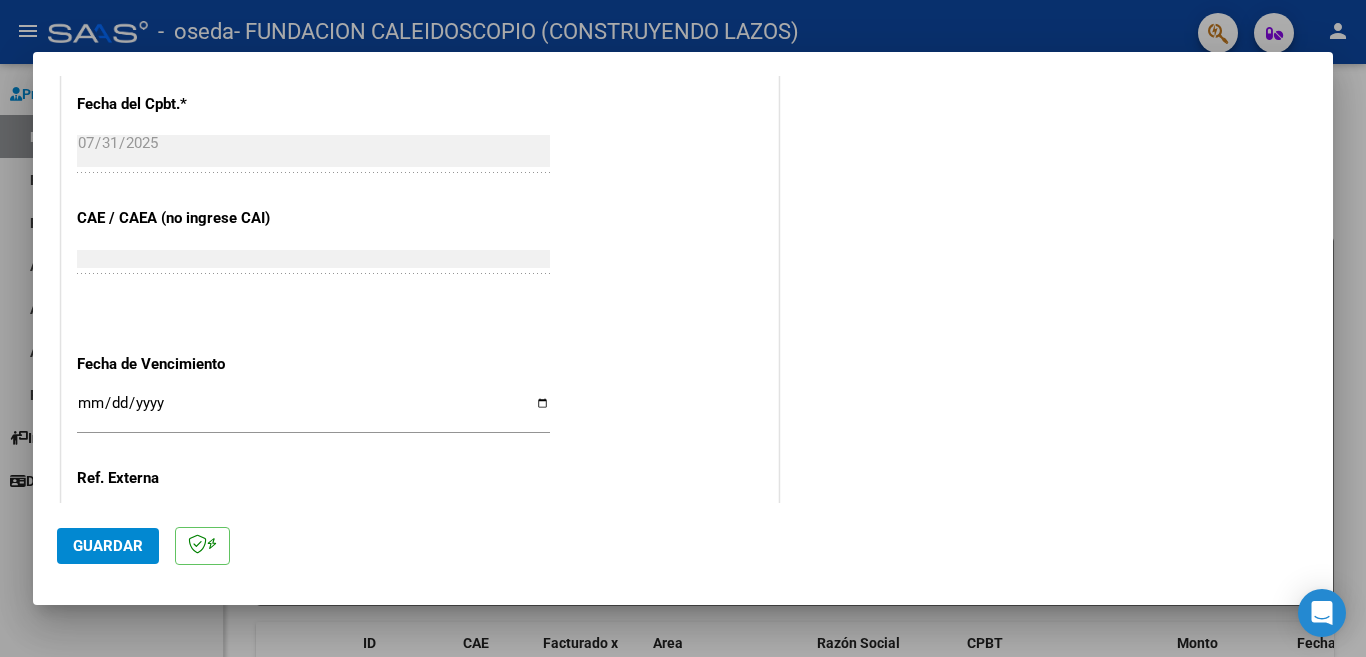 scroll, scrollTop: 1270, scrollLeft: 0, axis: vertical 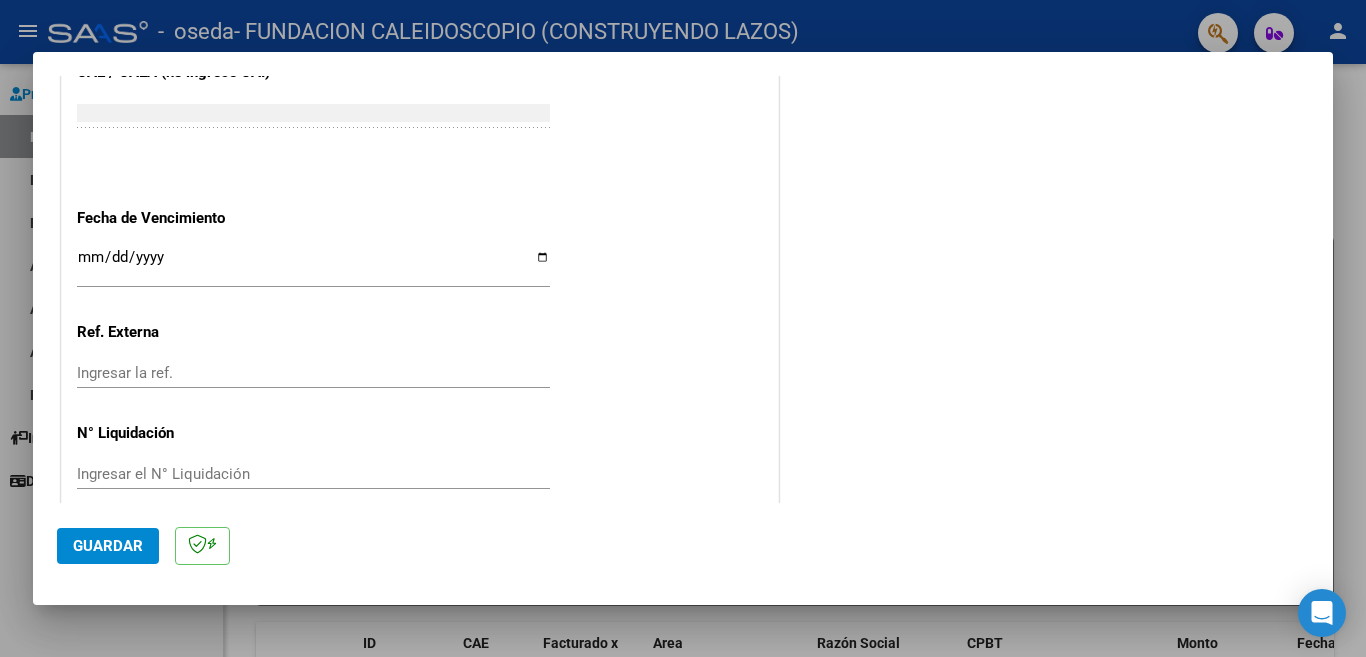 click on "Guardar" 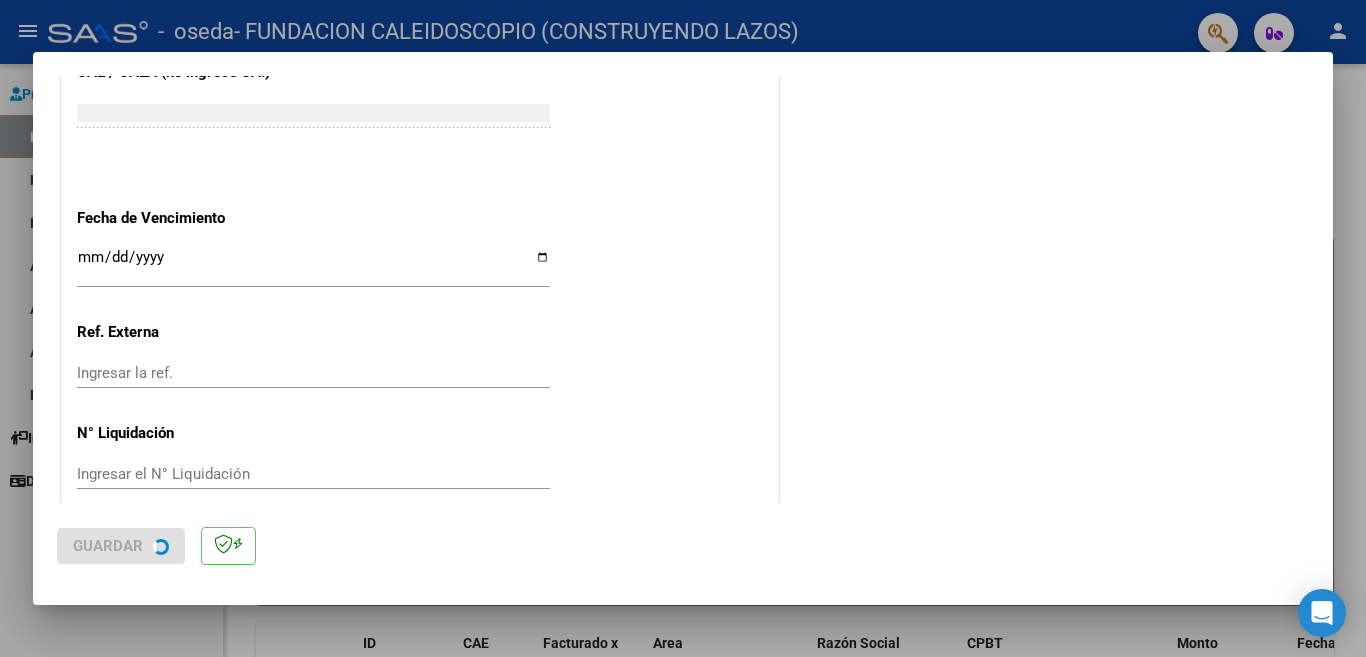 scroll, scrollTop: 0, scrollLeft: 0, axis: both 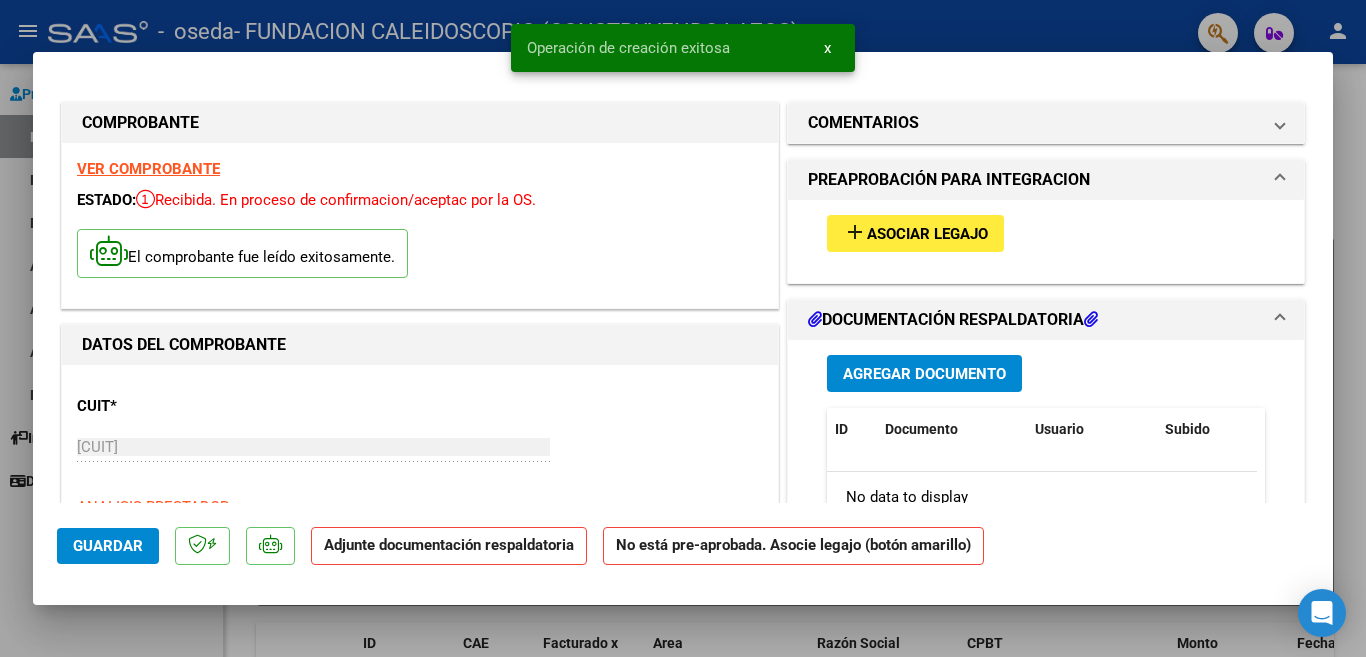 click on "Asociar Legajo" at bounding box center [927, 234] 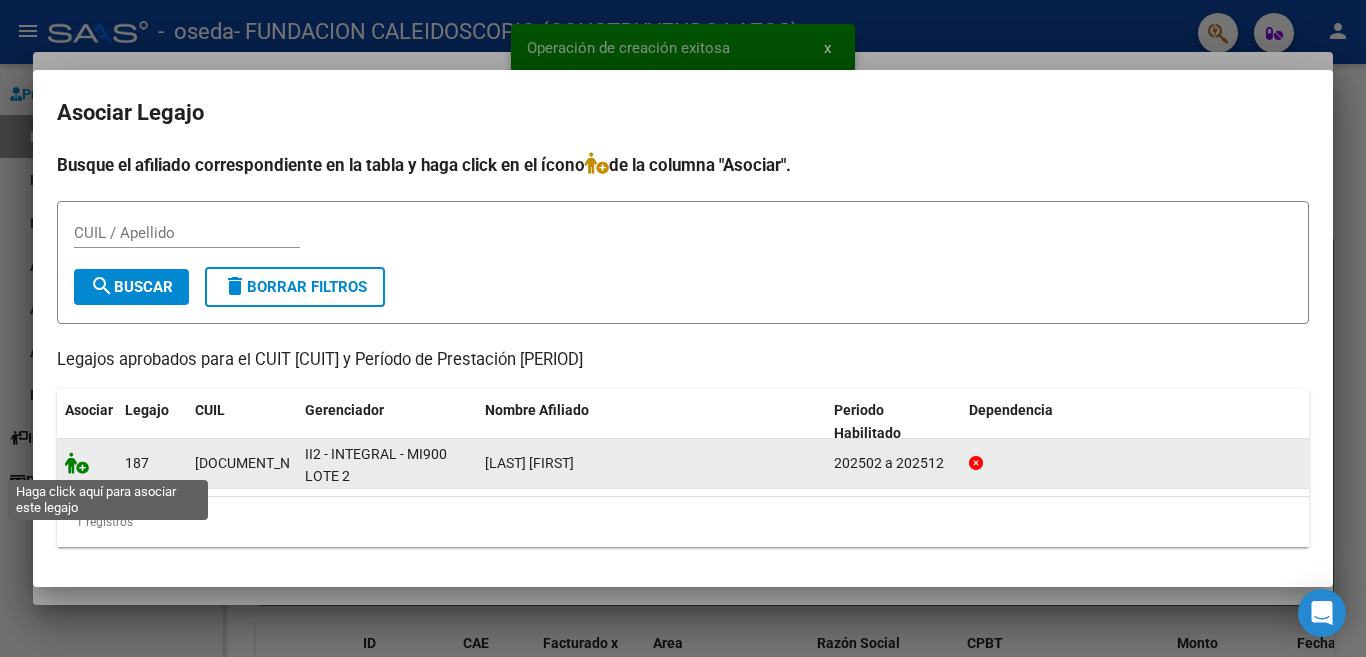 click 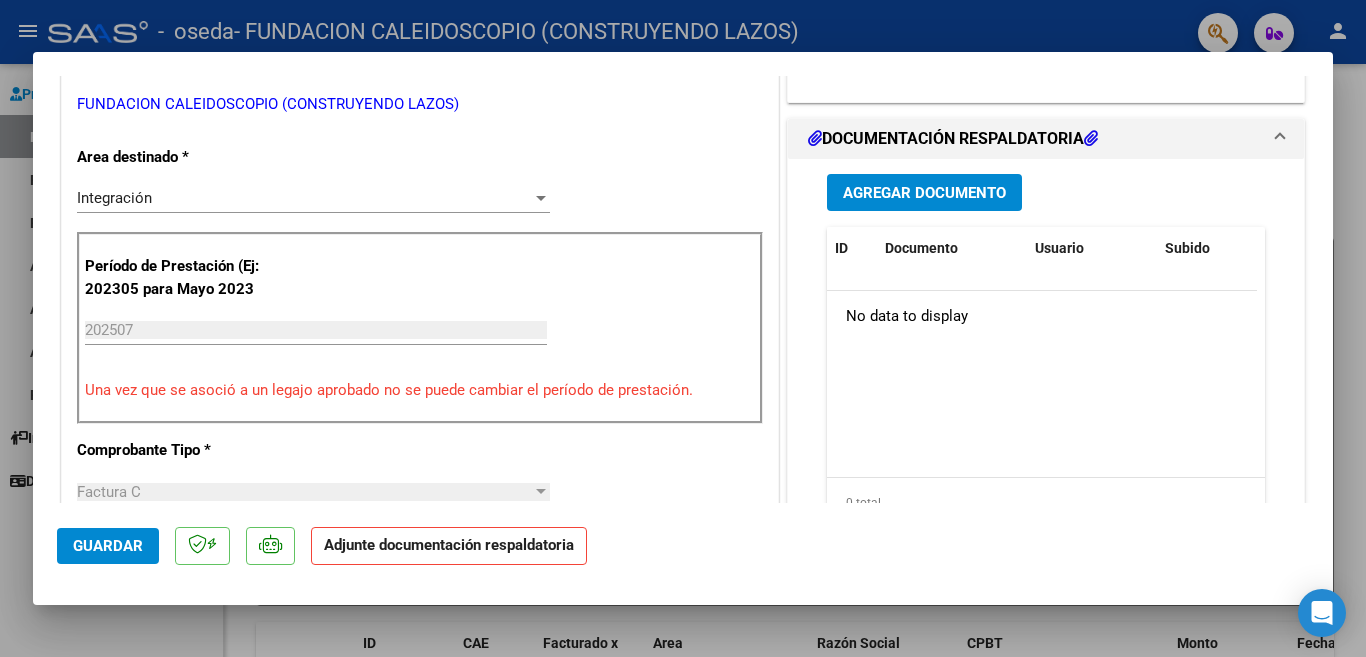 scroll, scrollTop: 485, scrollLeft: 0, axis: vertical 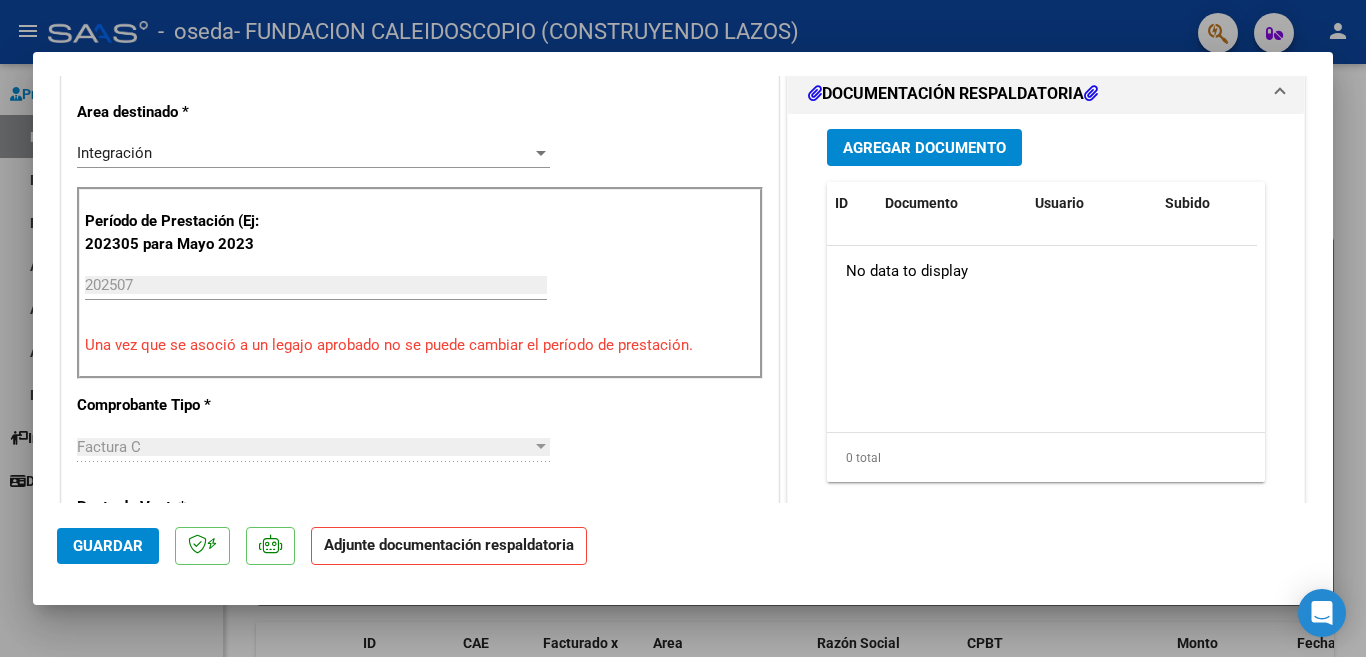 click on "Agregar Documento" at bounding box center (924, 148) 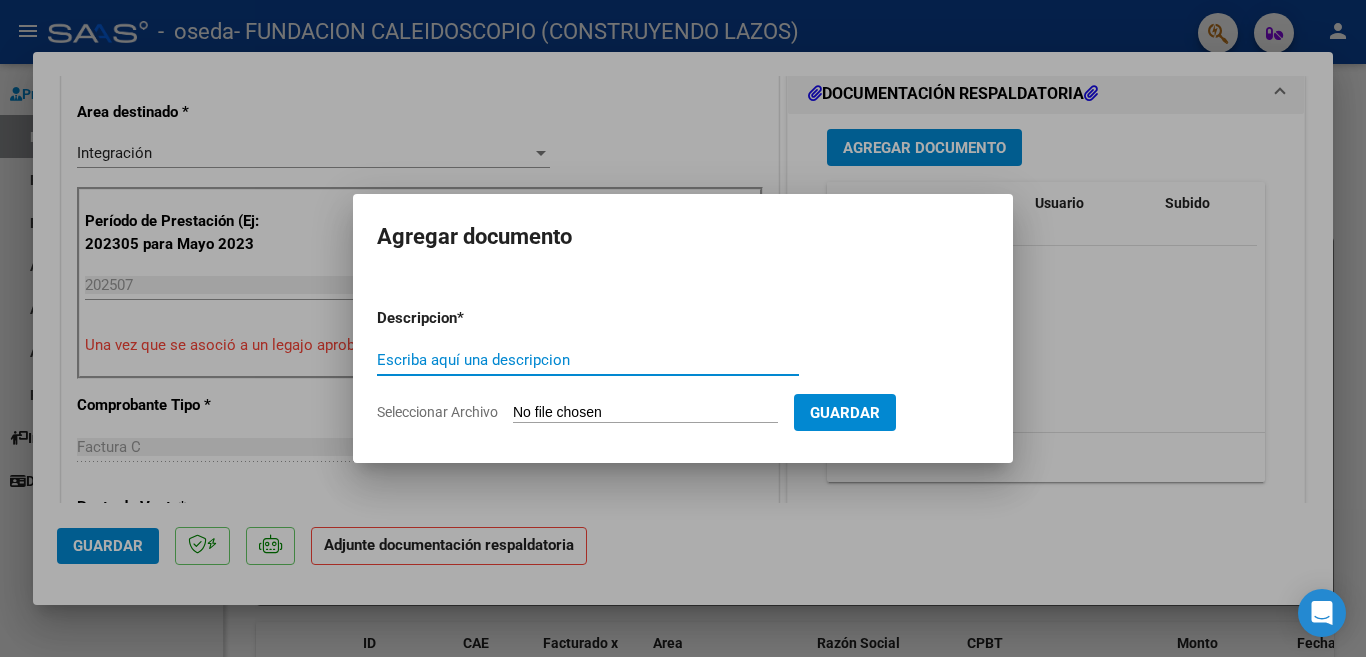 click on "Escriba aquí una descripcion" at bounding box center (588, 360) 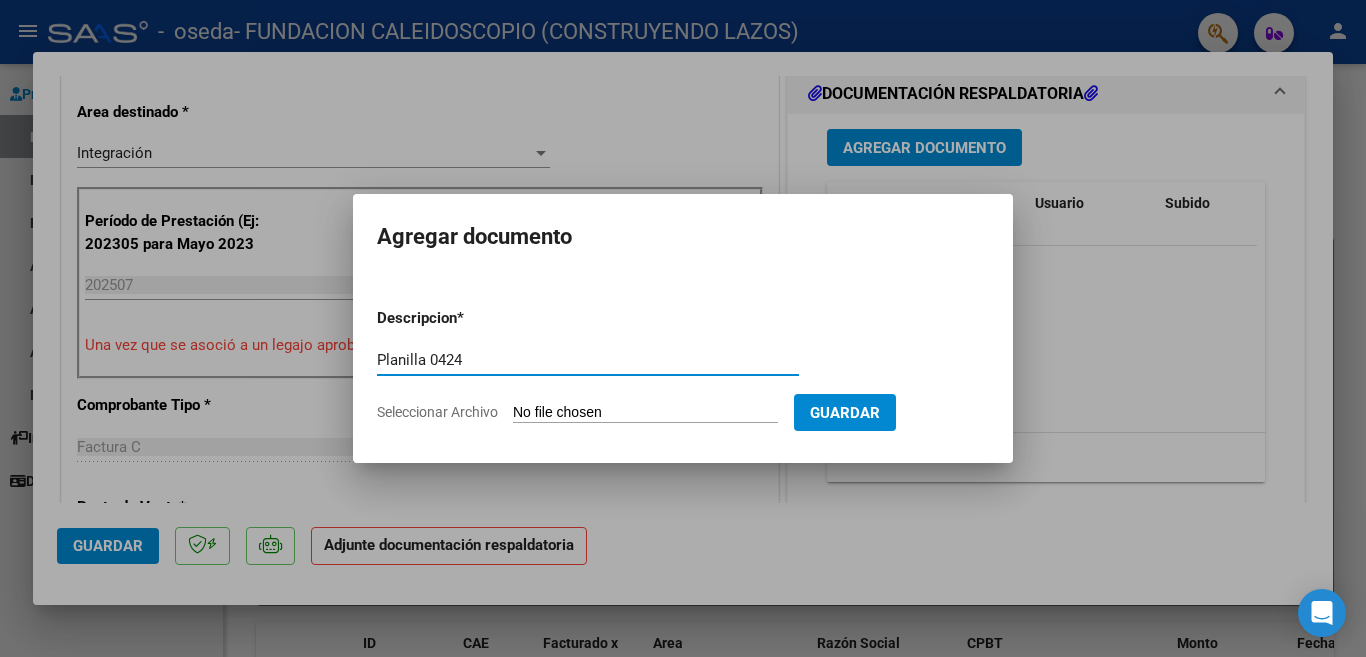 click on "Planilla 0424" at bounding box center (588, 360) 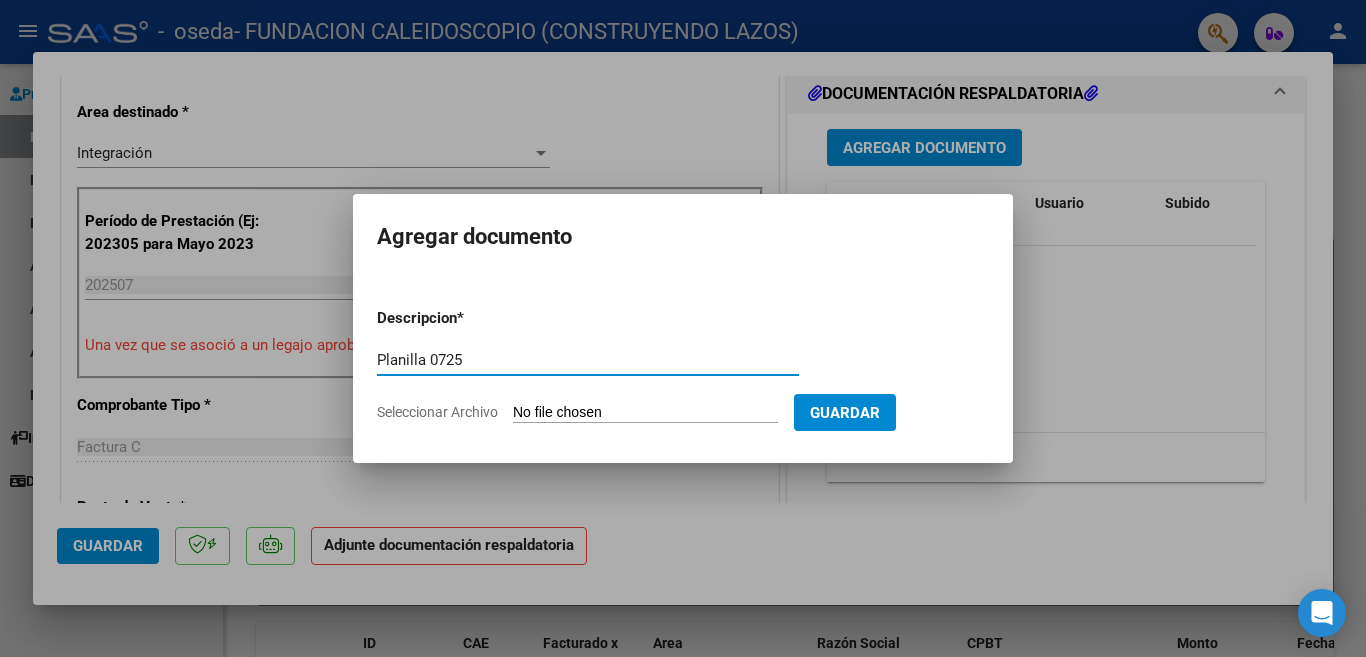 type on "Planilla 0725" 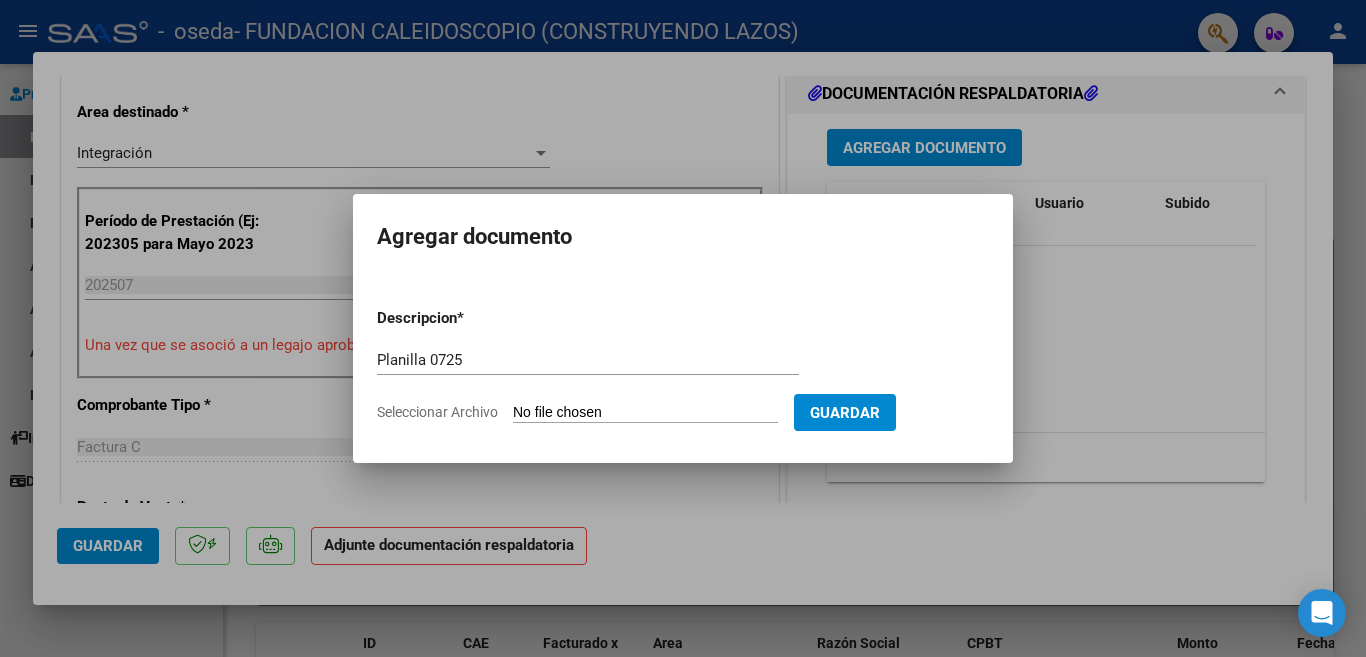 click on "Seleccionar Archivo" at bounding box center (645, 413) 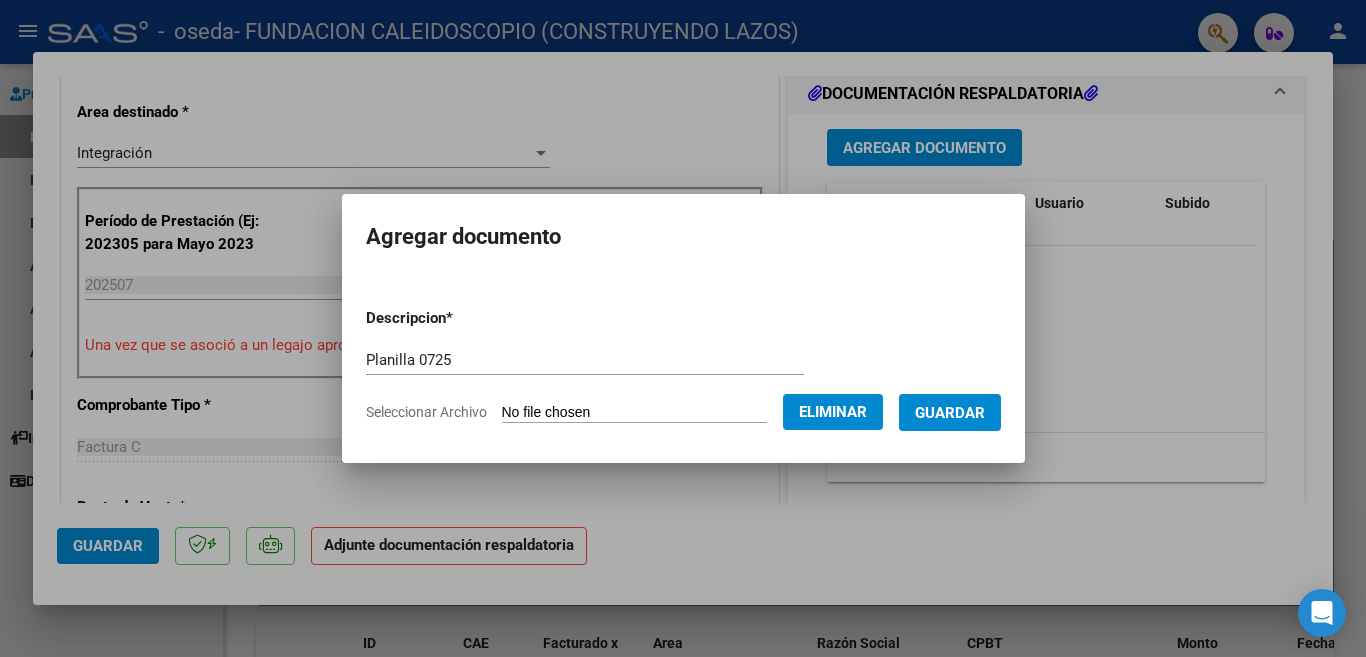 click on "Guardar" at bounding box center (950, 413) 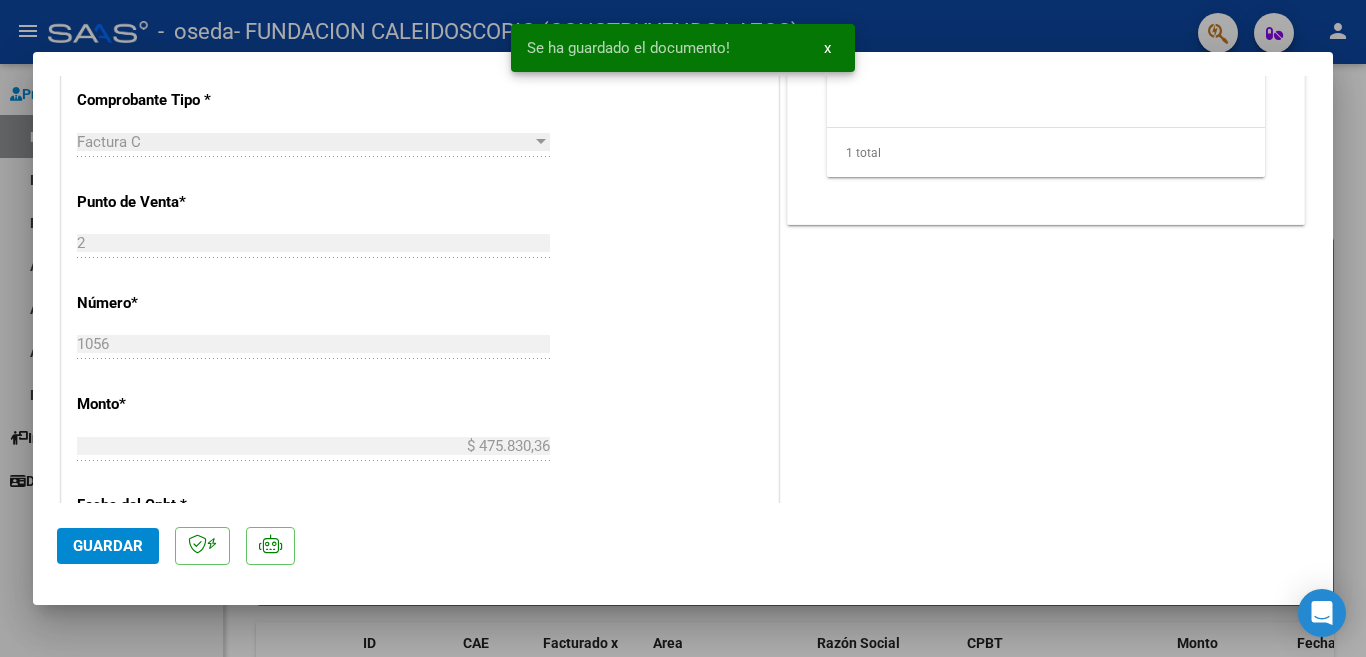scroll, scrollTop: 1338, scrollLeft: 0, axis: vertical 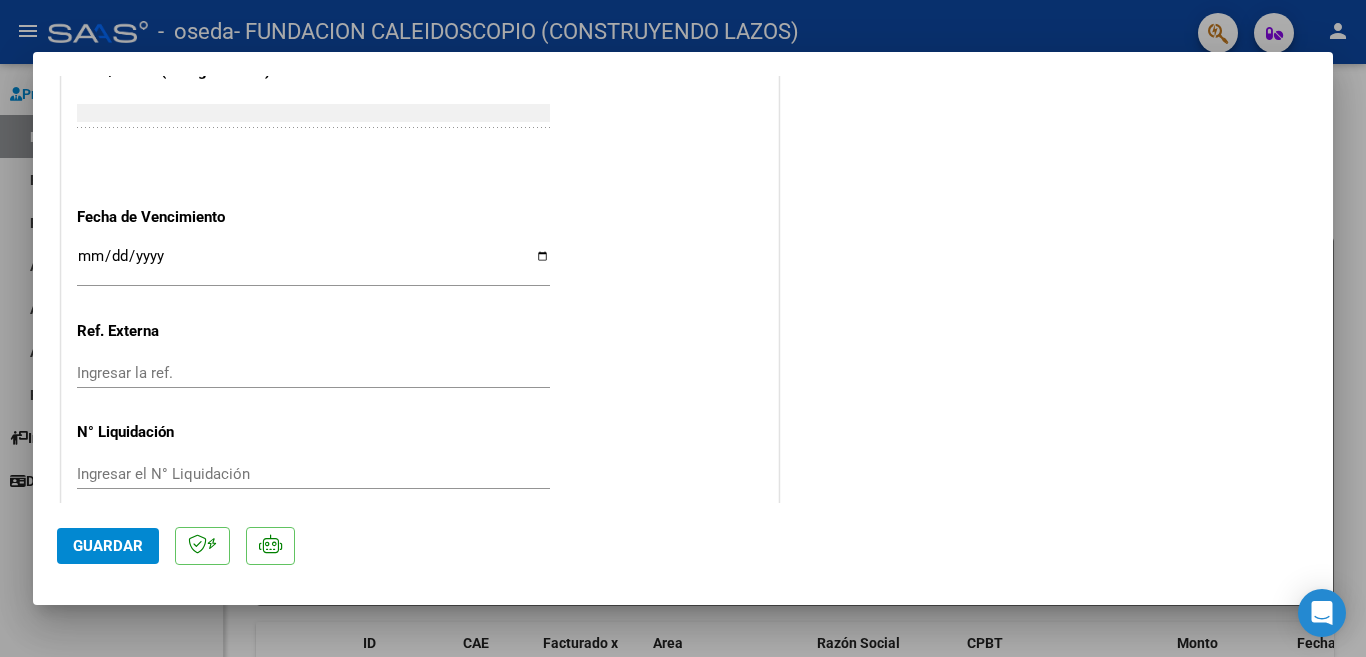 click on "Guardar" 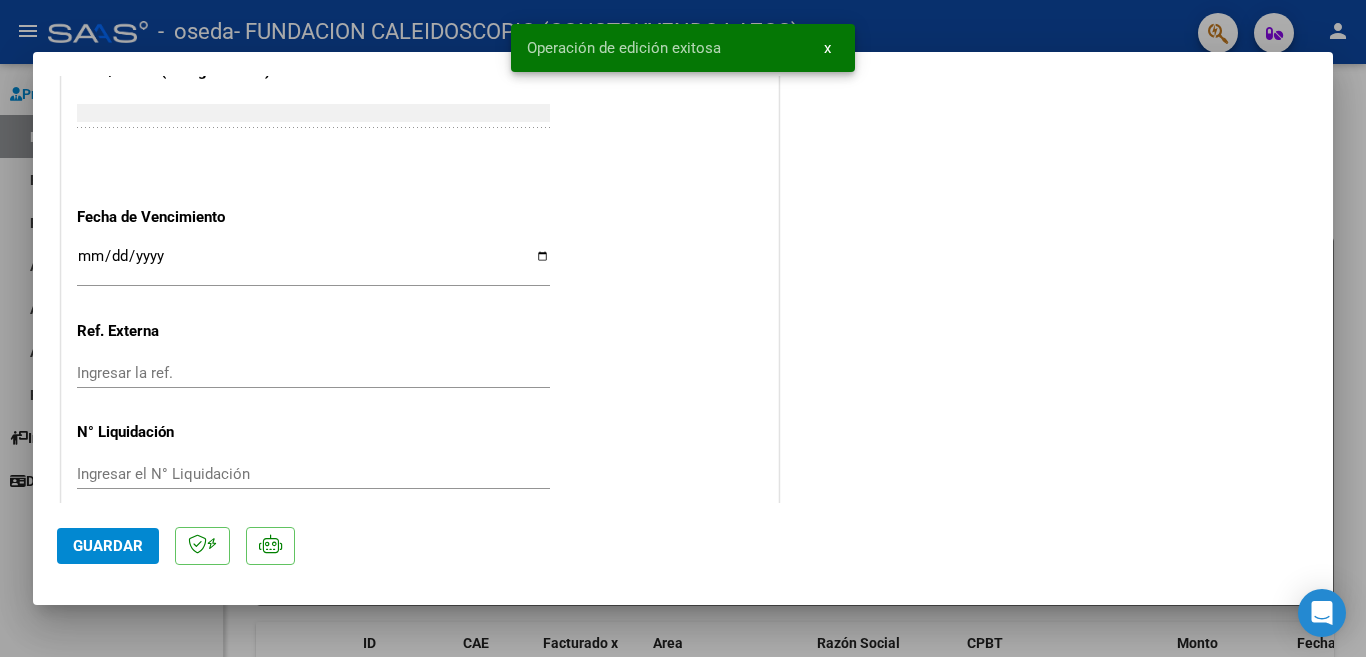click at bounding box center [683, 328] 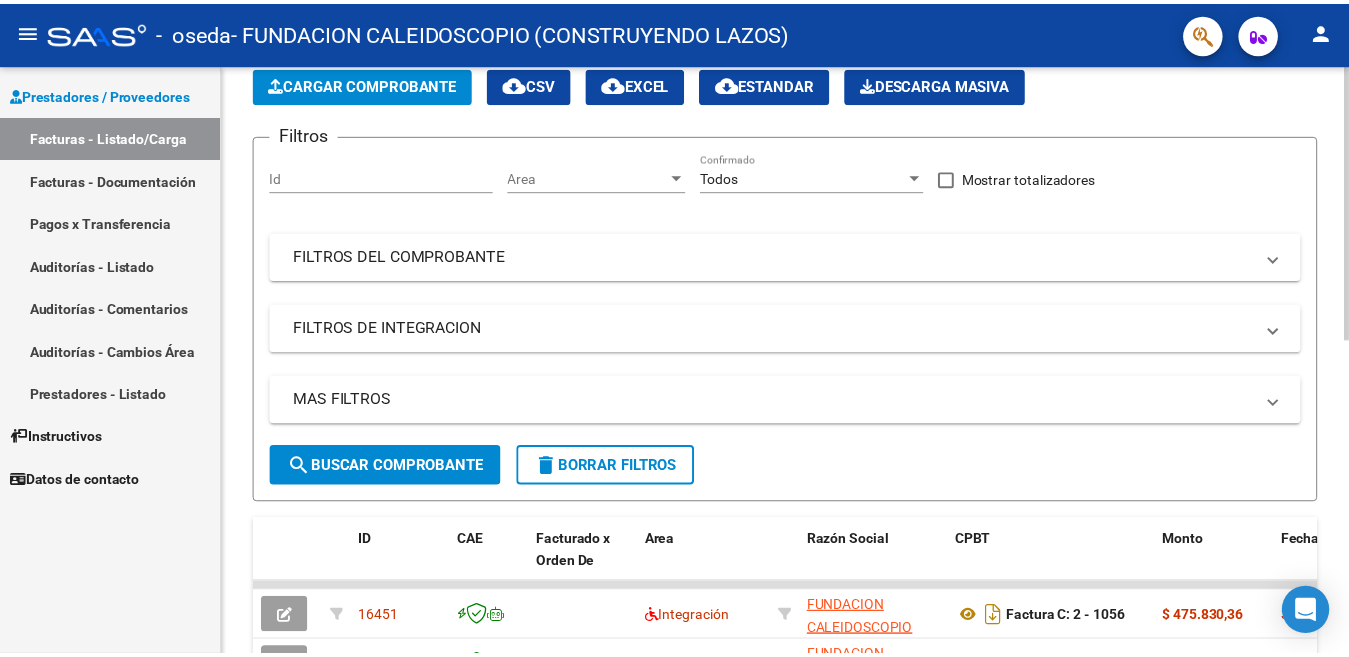 scroll, scrollTop: 0, scrollLeft: 0, axis: both 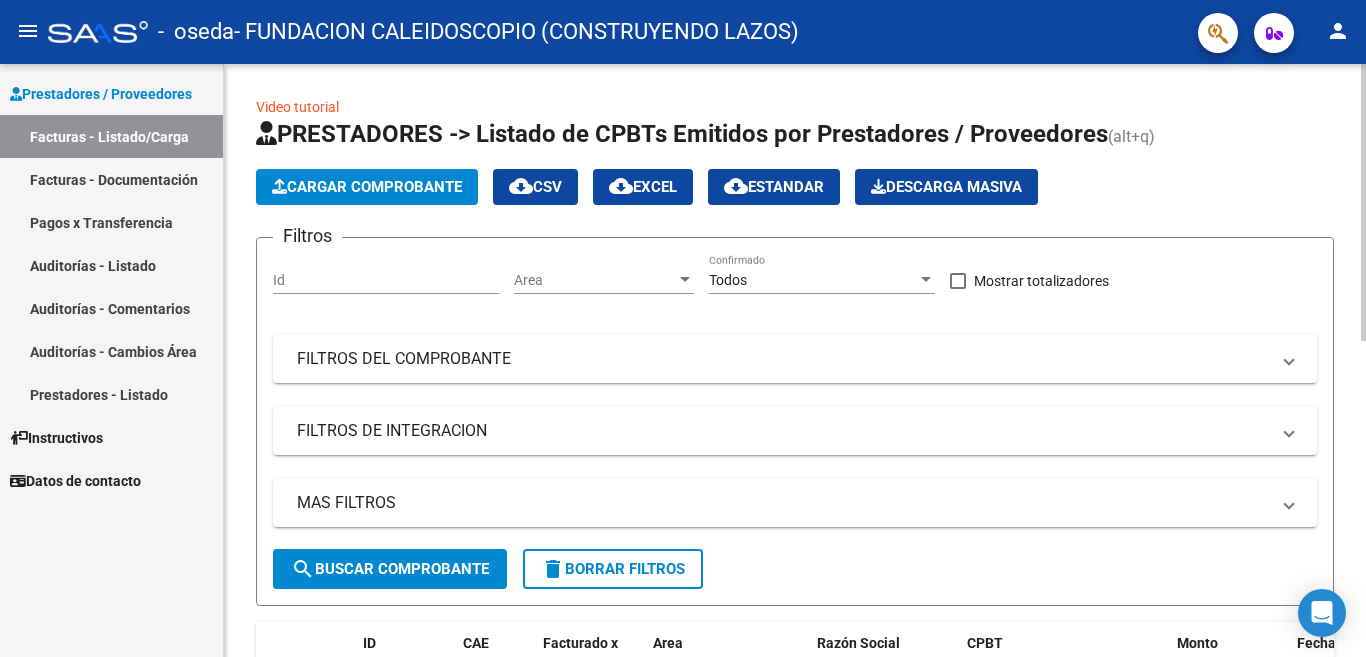 click 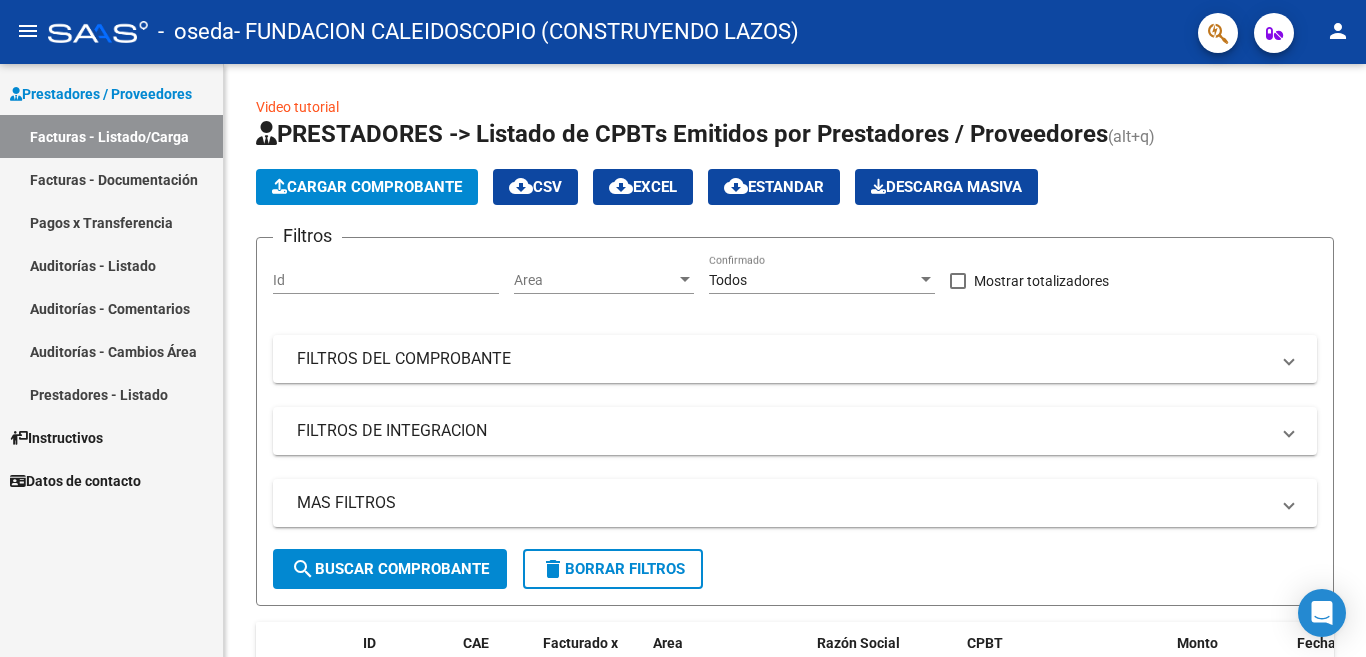 click on "person" 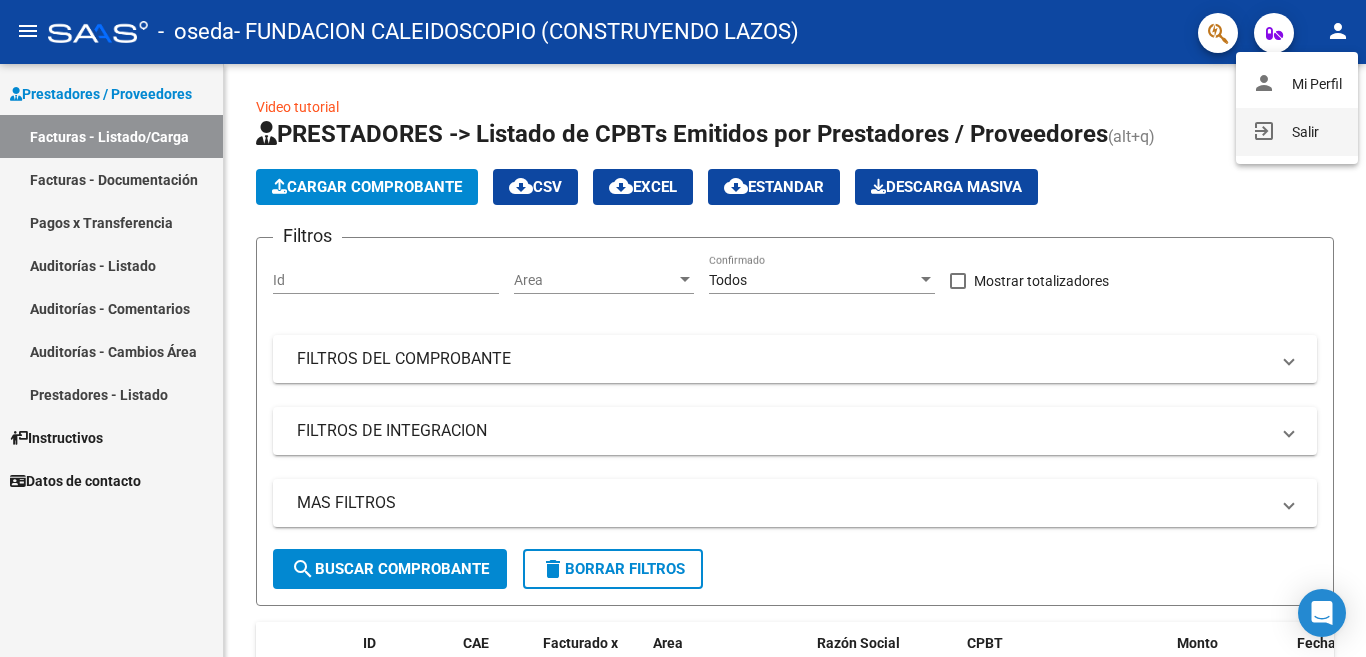 click on "exit_to_app  Salir" at bounding box center [1297, 132] 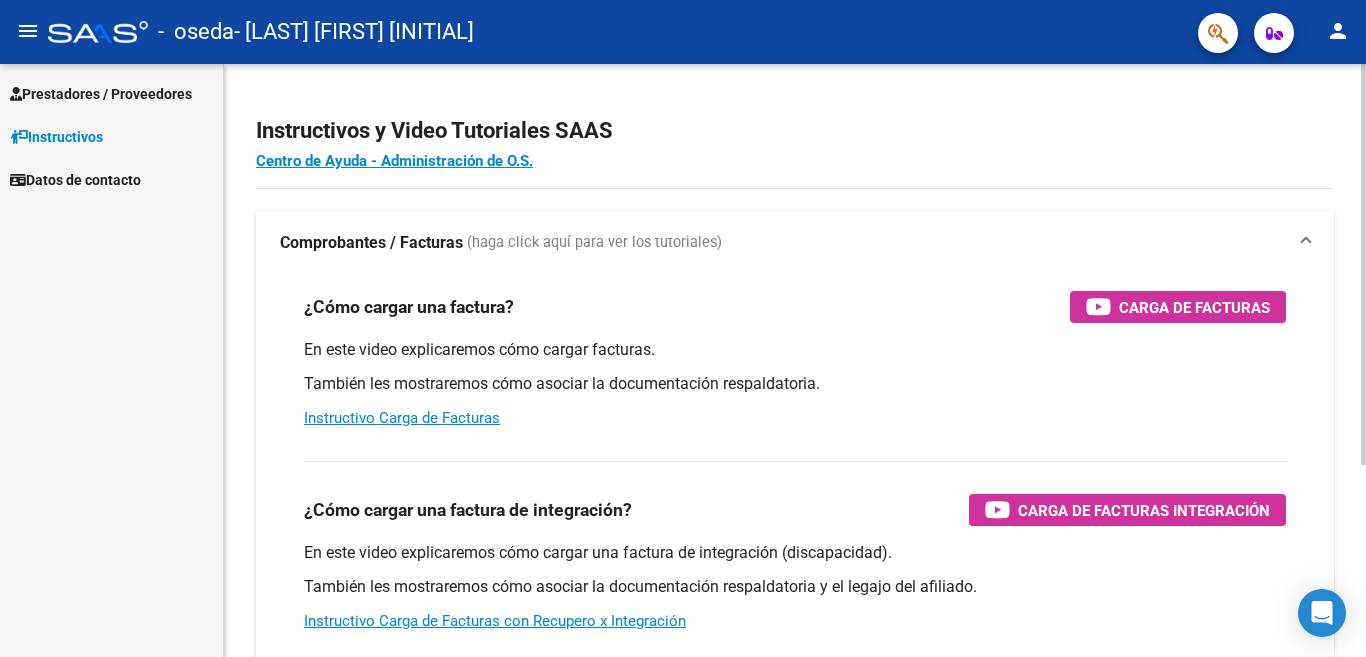scroll, scrollTop: 0, scrollLeft: 0, axis: both 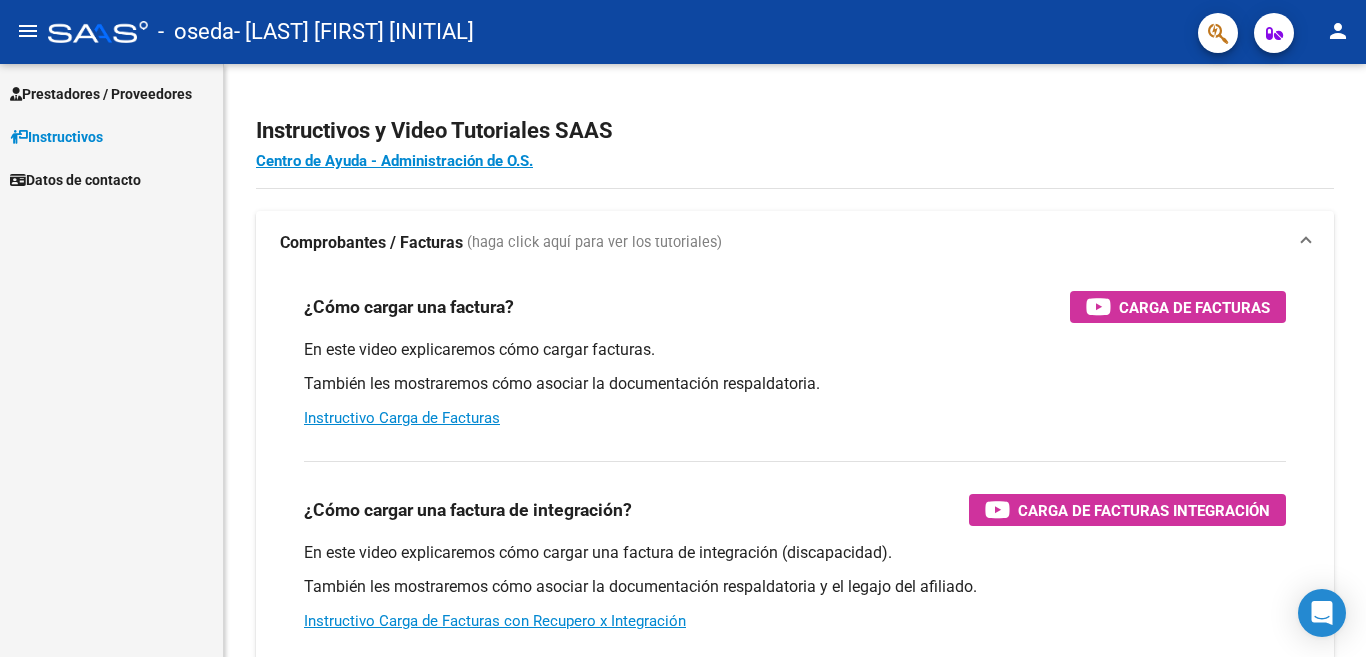 click on "Prestadores / Proveedores" at bounding box center (101, 94) 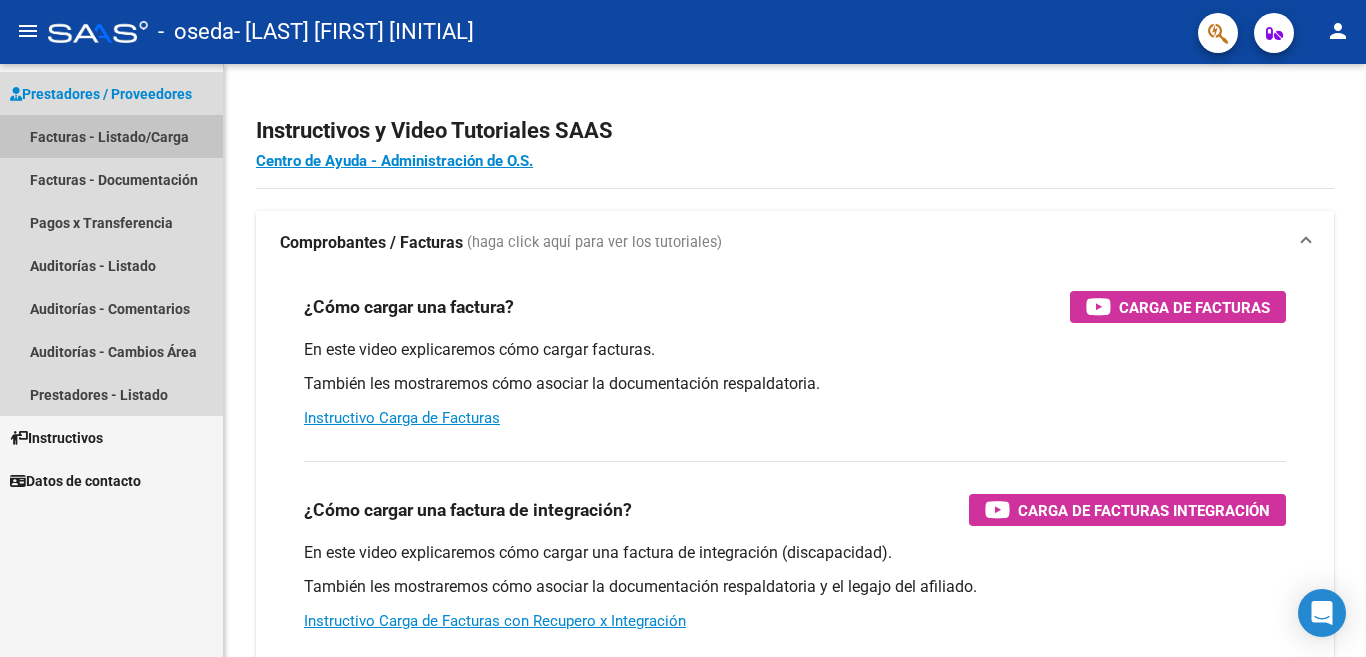 click on "Facturas - Listado/Carga" at bounding box center [111, 136] 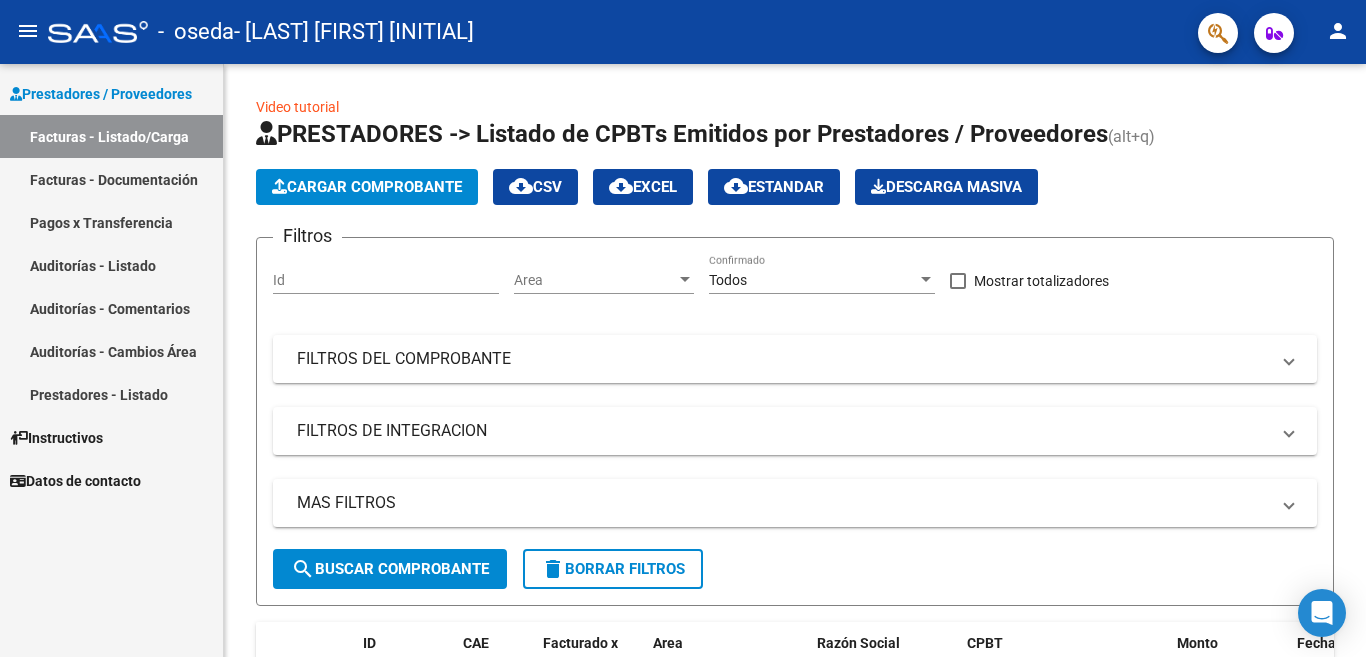 click on "Prestadores / Proveedores" at bounding box center [101, 94] 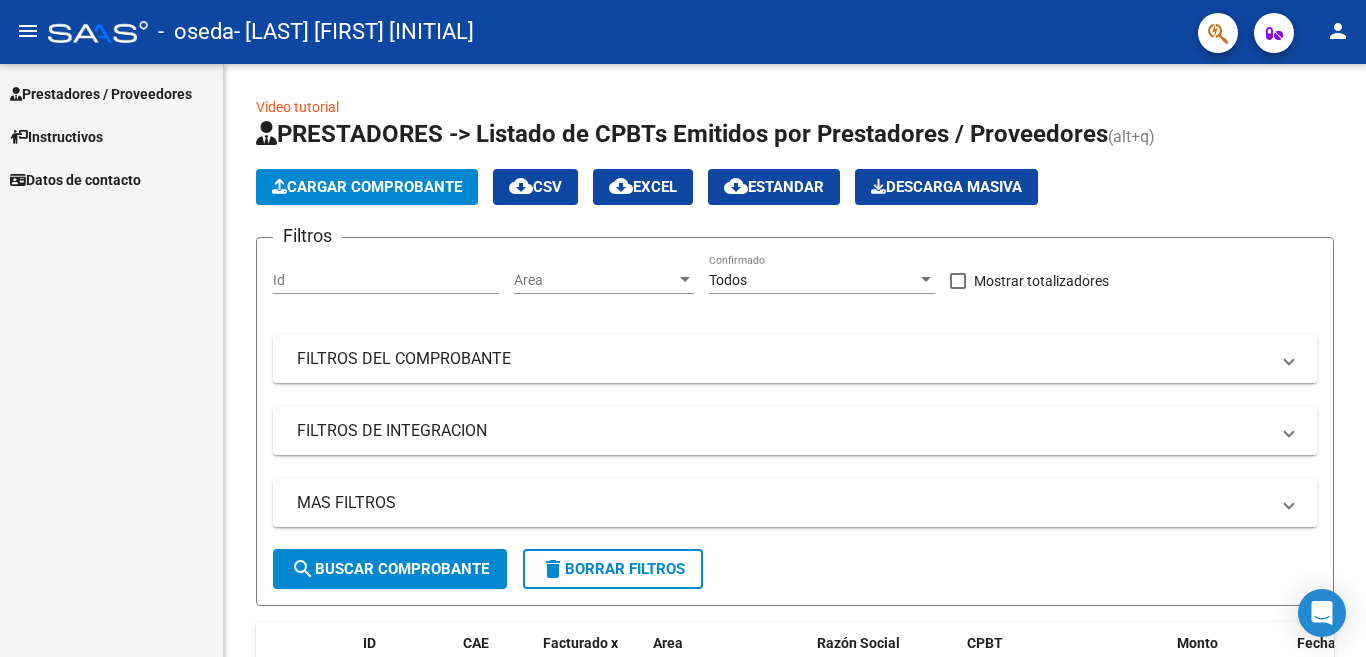 click on "Prestadores / Proveedores" at bounding box center [111, 93] 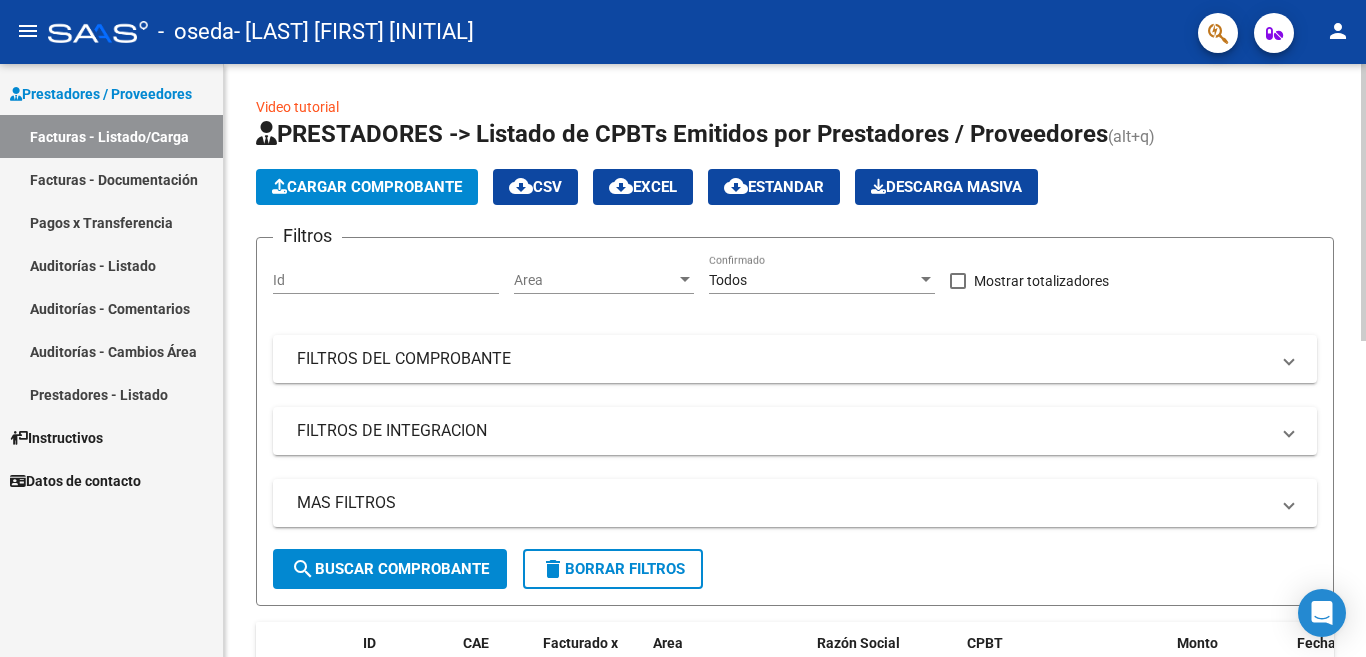 click on "Cargar Comprobante" 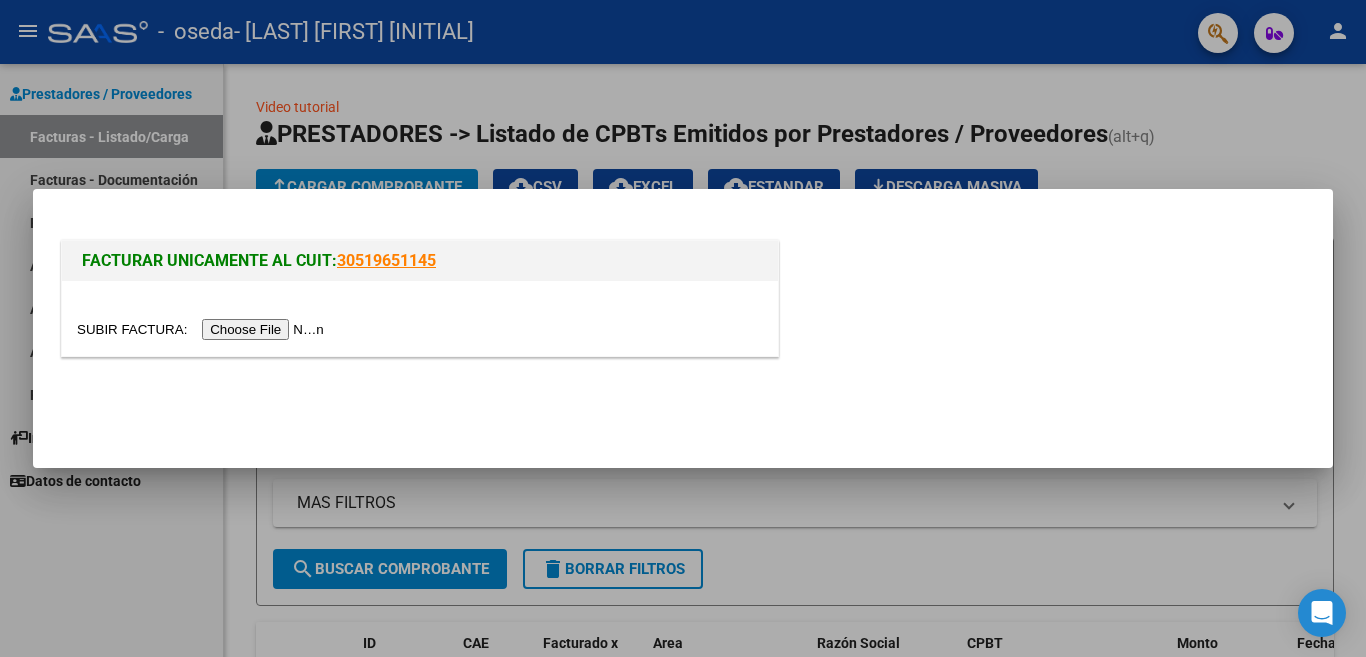 click at bounding box center (203, 329) 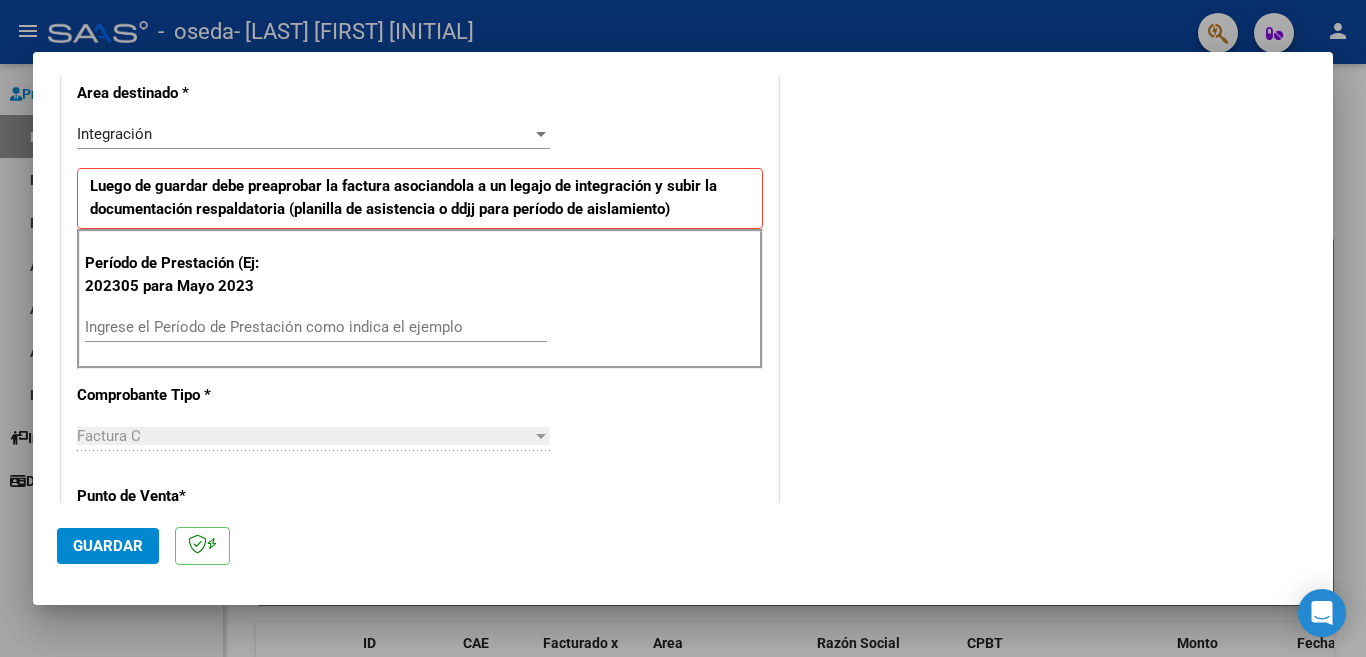 scroll, scrollTop: 437, scrollLeft: 0, axis: vertical 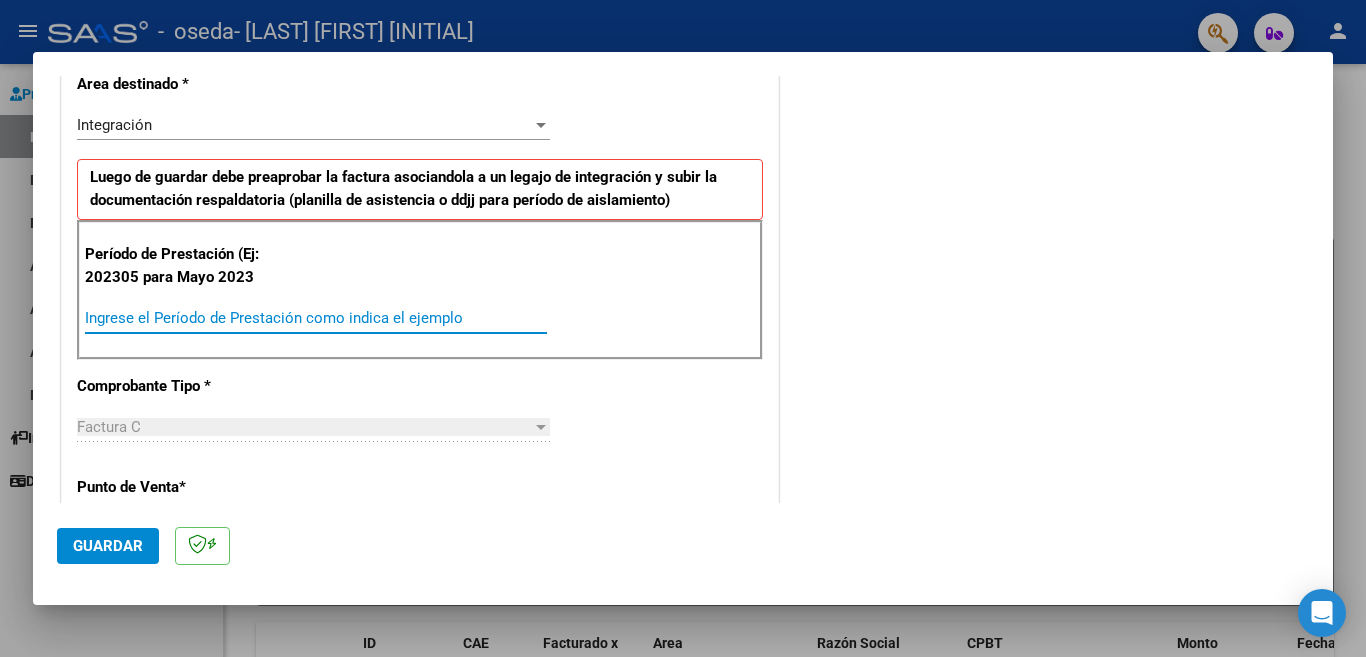 click on "Ingrese el Período de Prestación como indica el ejemplo" at bounding box center [316, 318] 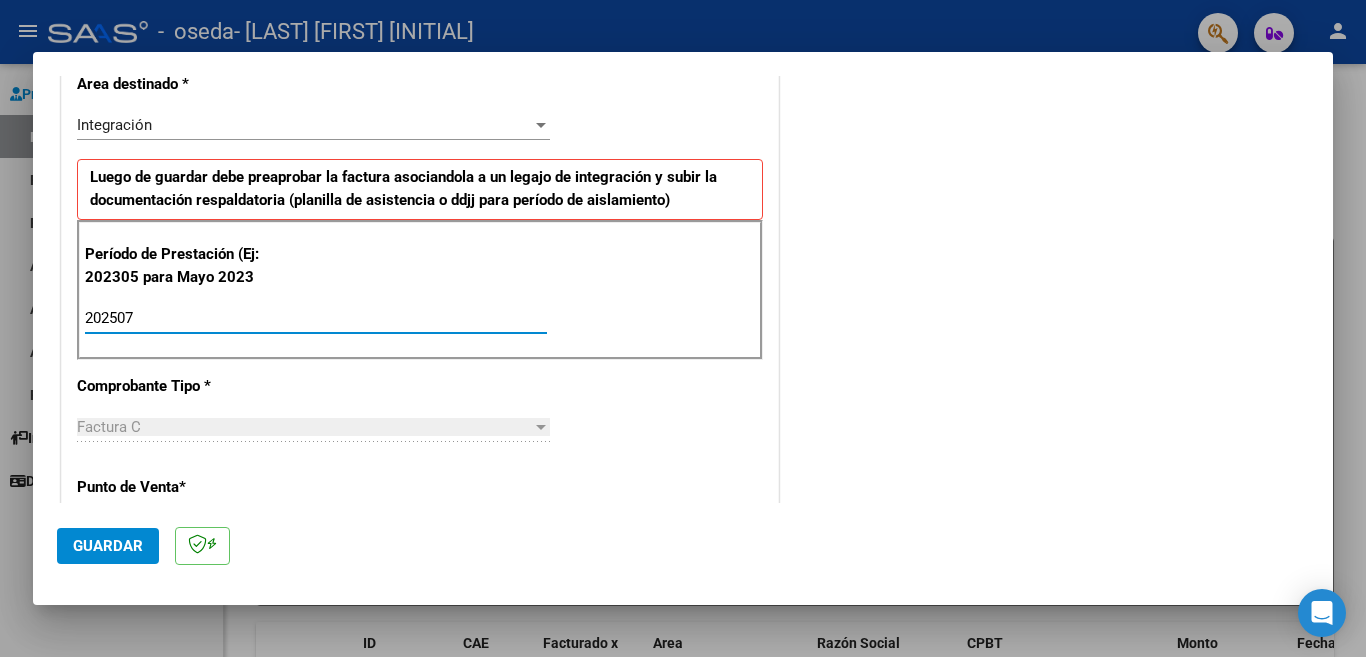 type on "202507" 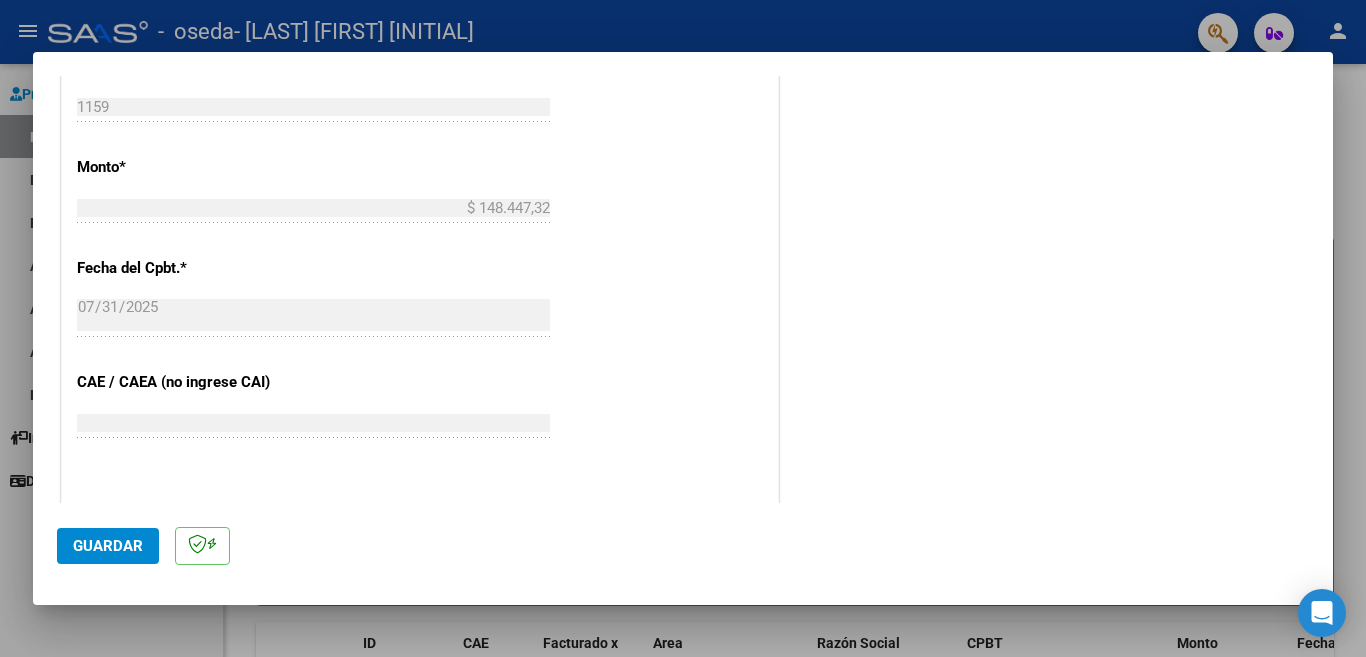scroll, scrollTop: 1270, scrollLeft: 0, axis: vertical 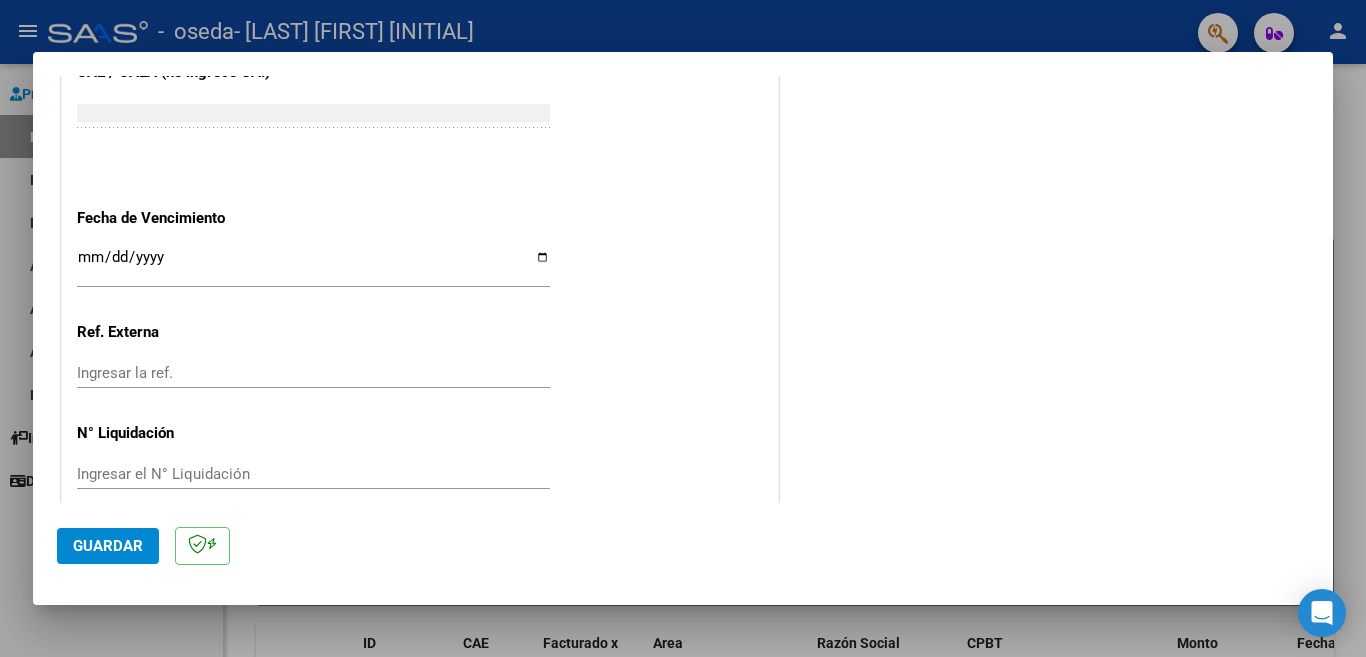 click on "Guardar" 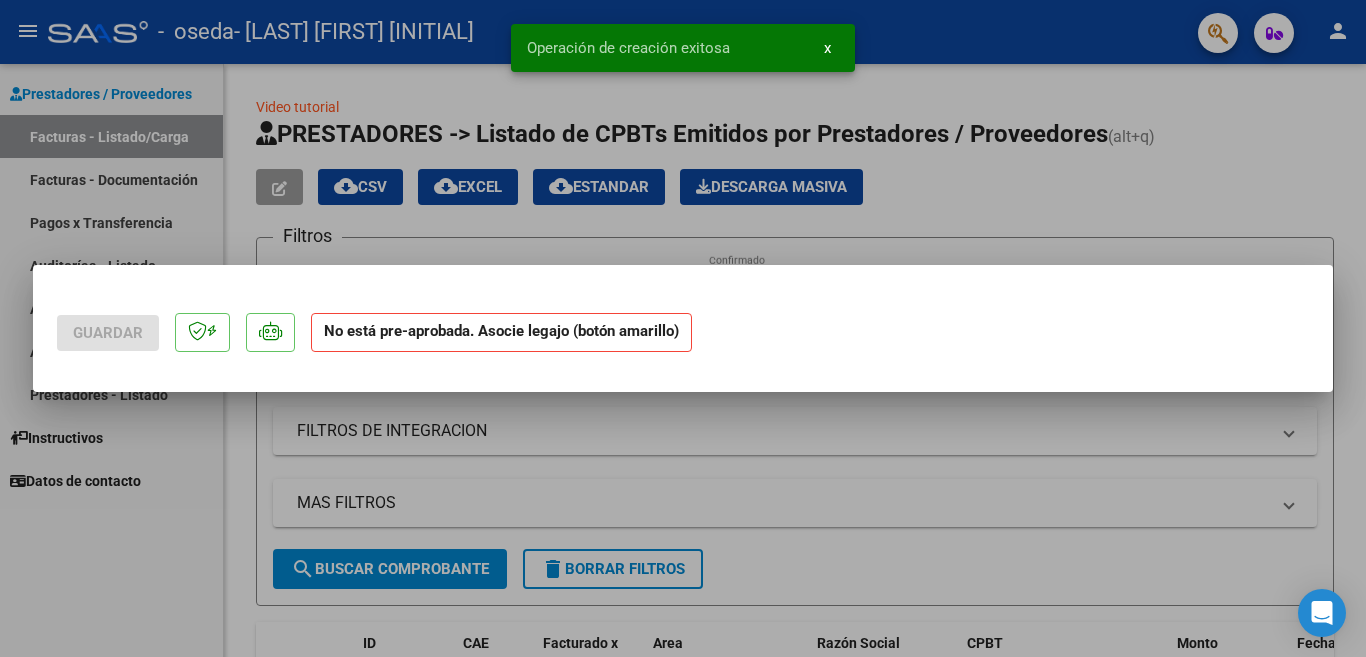 scroll, scrollTop: 0, scrollLeft: 0, axis: both 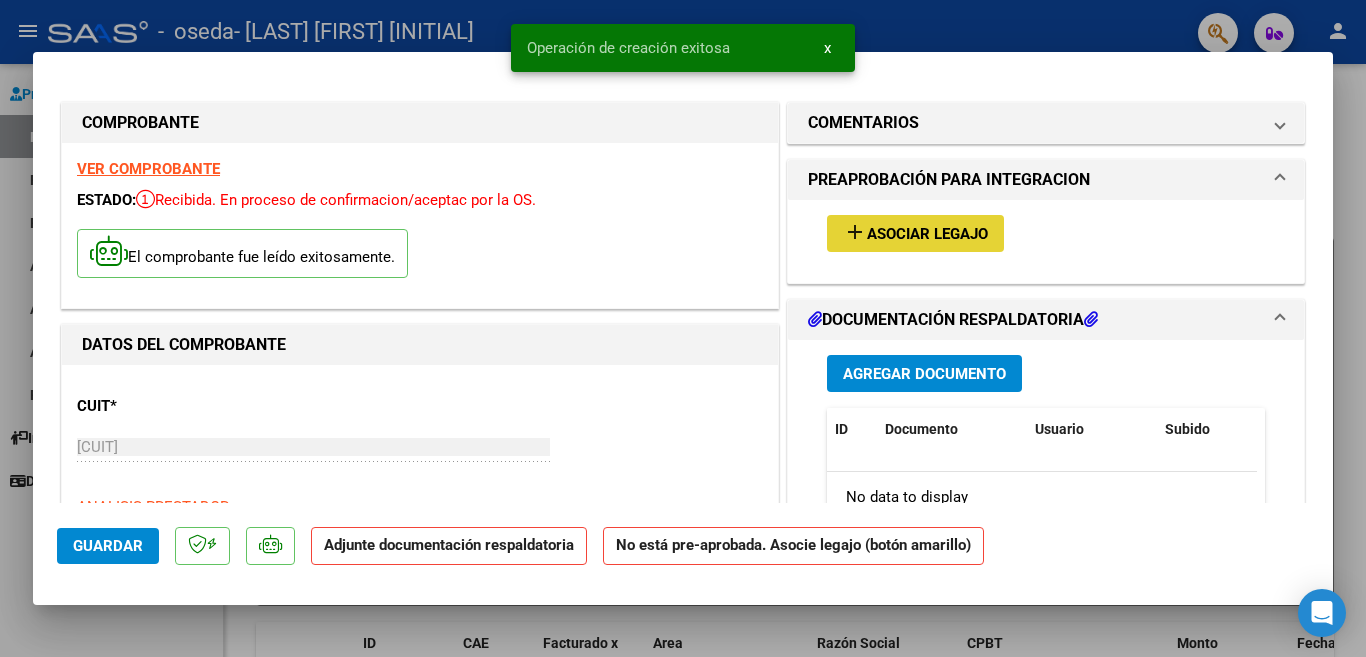click on "Asociar Legajo" at bounding box center [927, 234] 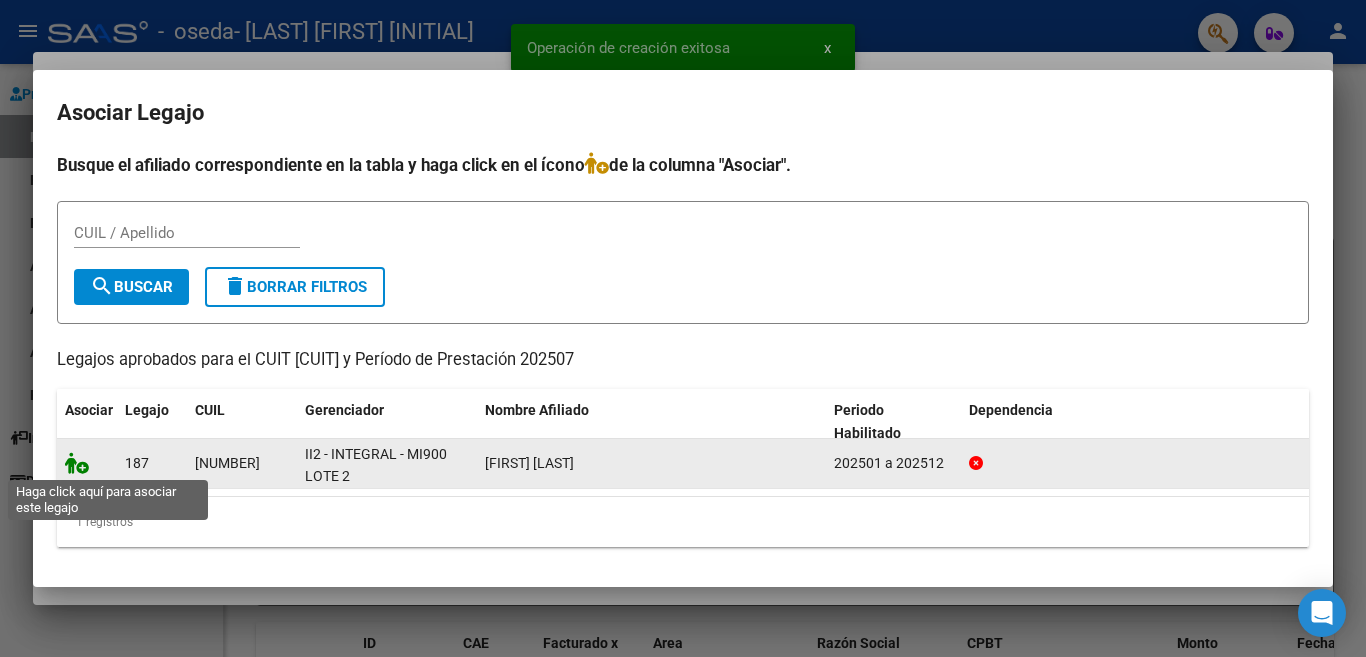 click 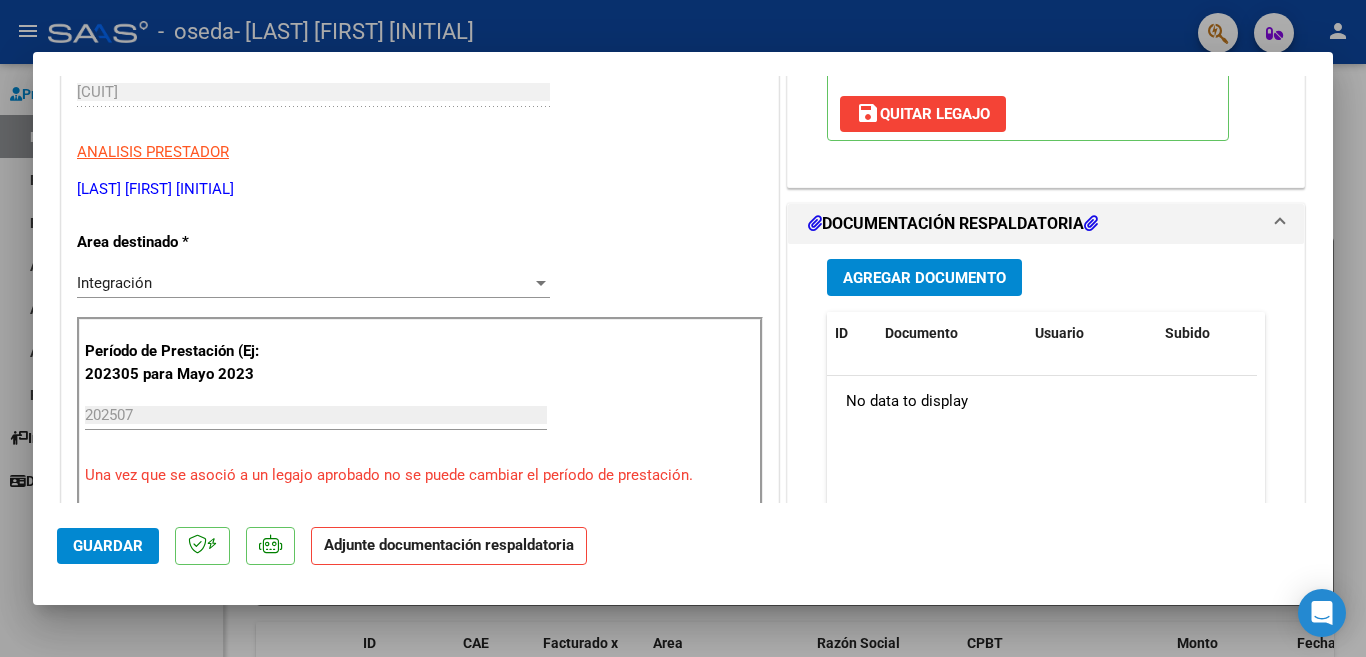 scroll, scrollTop: 409, scrollLeft: 0, axis: vertical 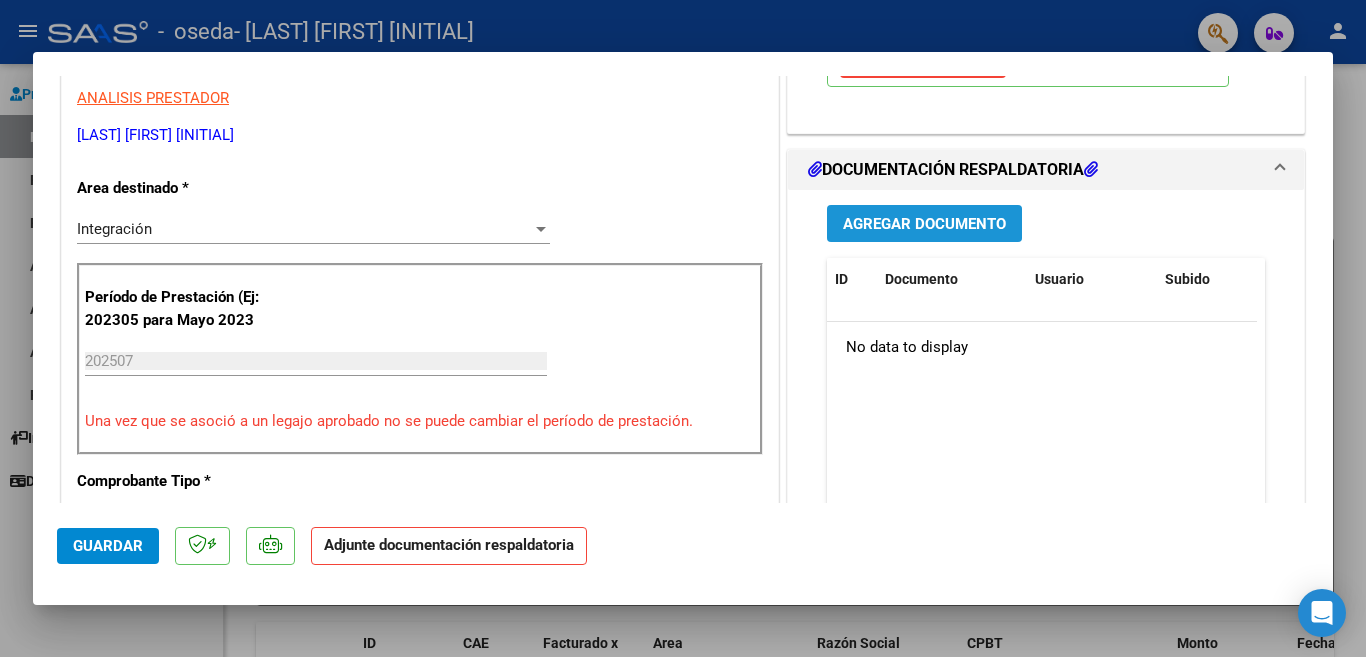 click on "Agregar Documento" at bounding box center [924, 224] 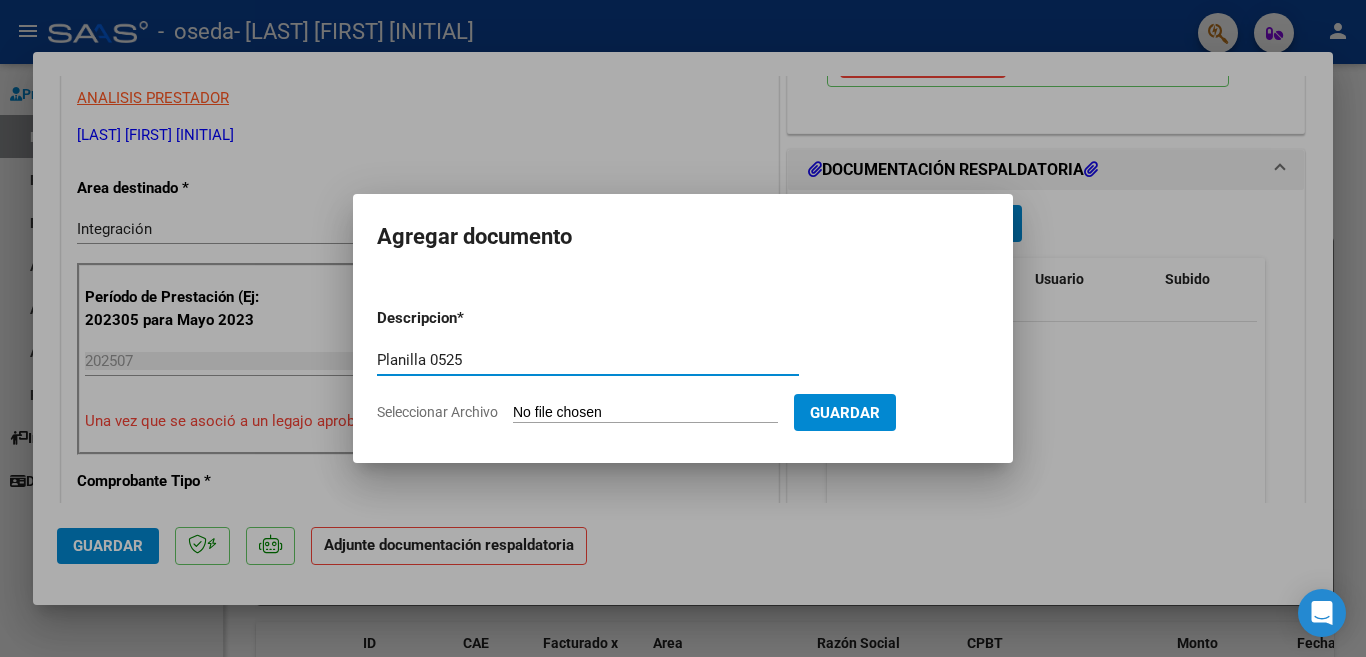 click on "Planilla 0525" at bounding box center [588, 360] 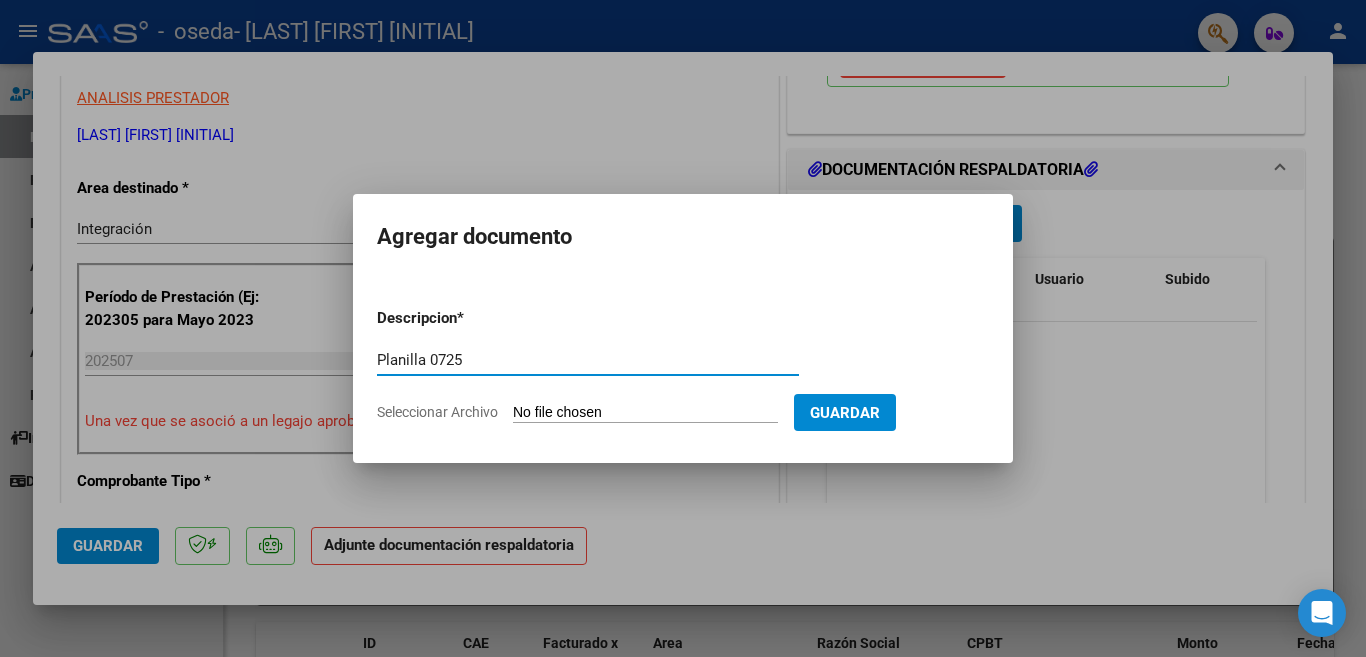type on "Planilla 0725" 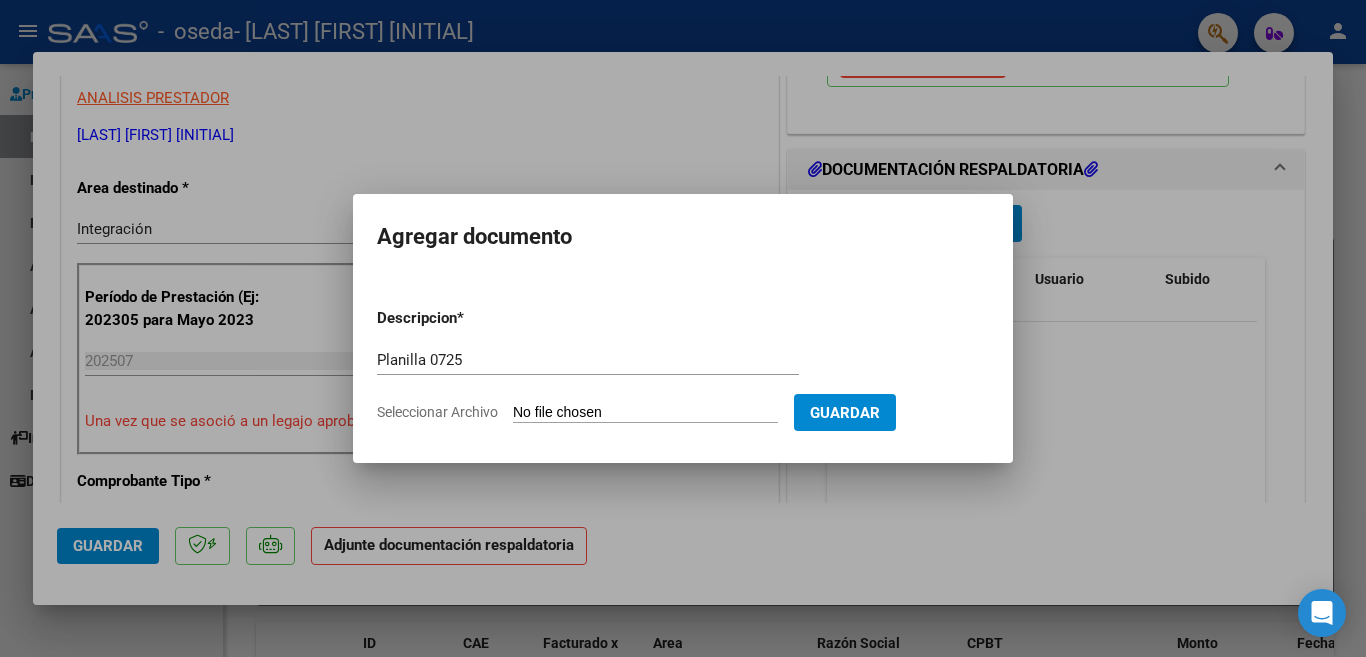 type on "C:\fakepath\Planilla Firmada Ramos Psico 0725.pdf" 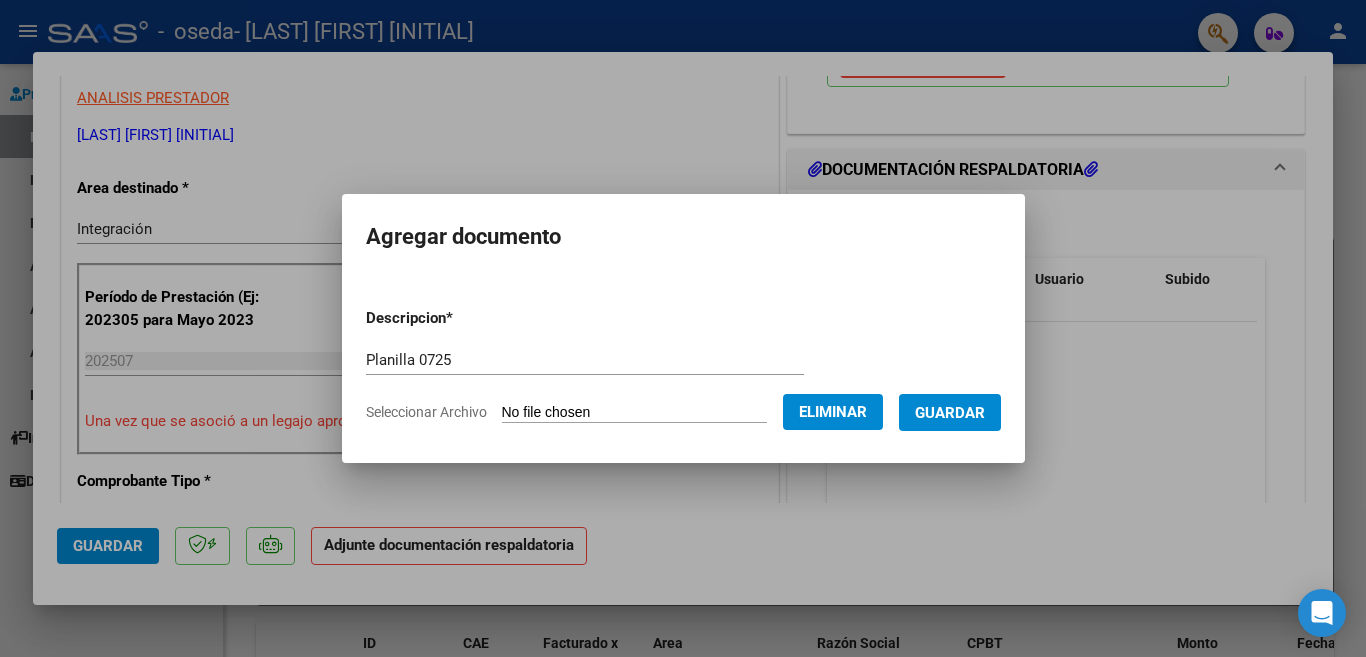 click on "Guardar" at bounding box center (950, 413) 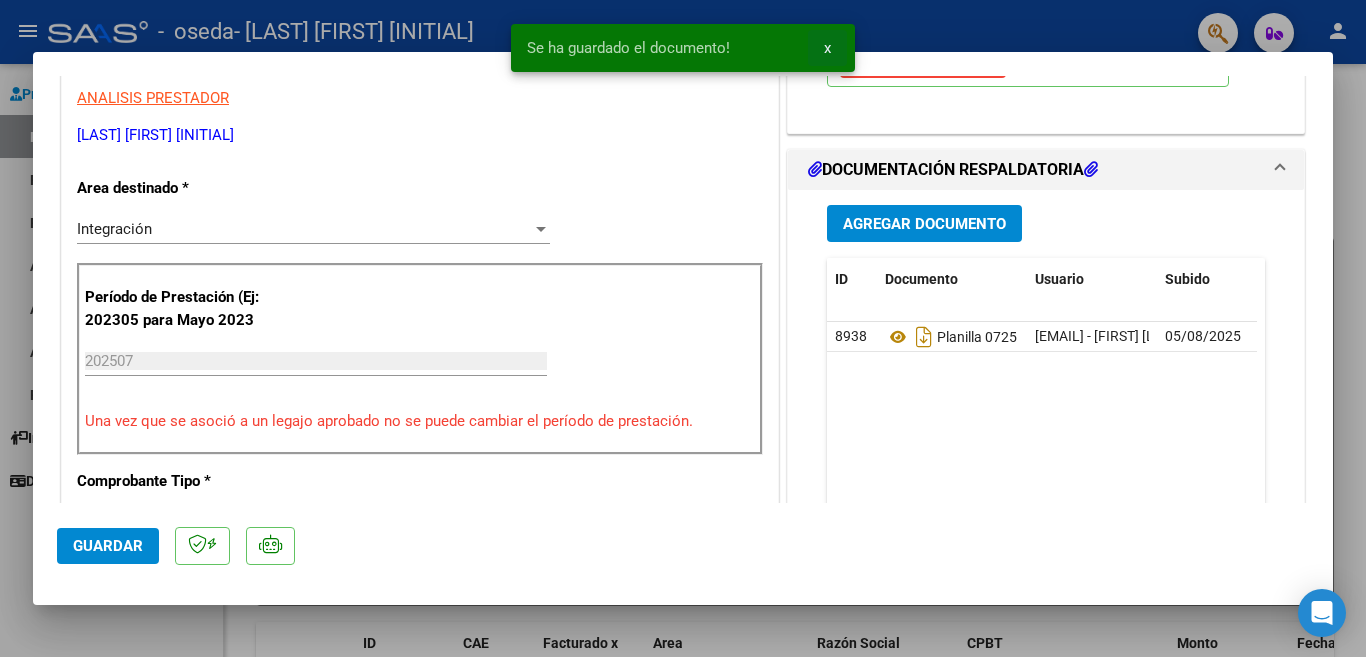 click on "x" at bounding box center [827, 48] 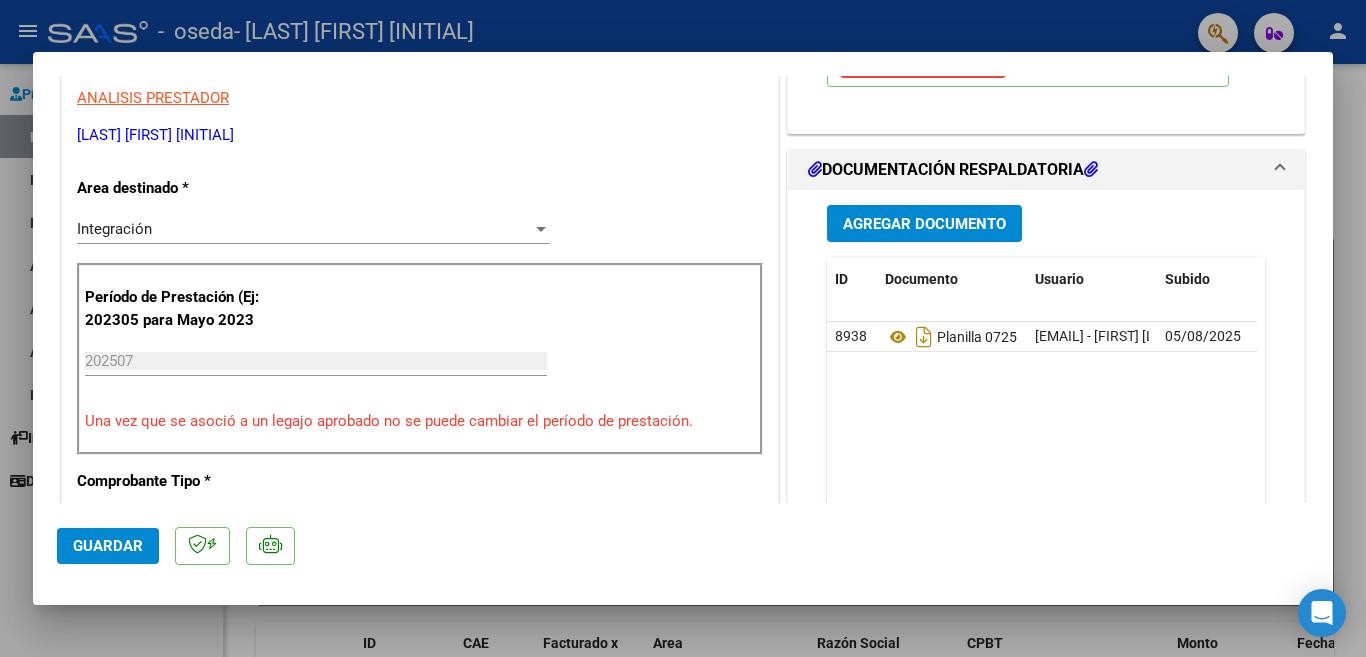 click on "Guardar" 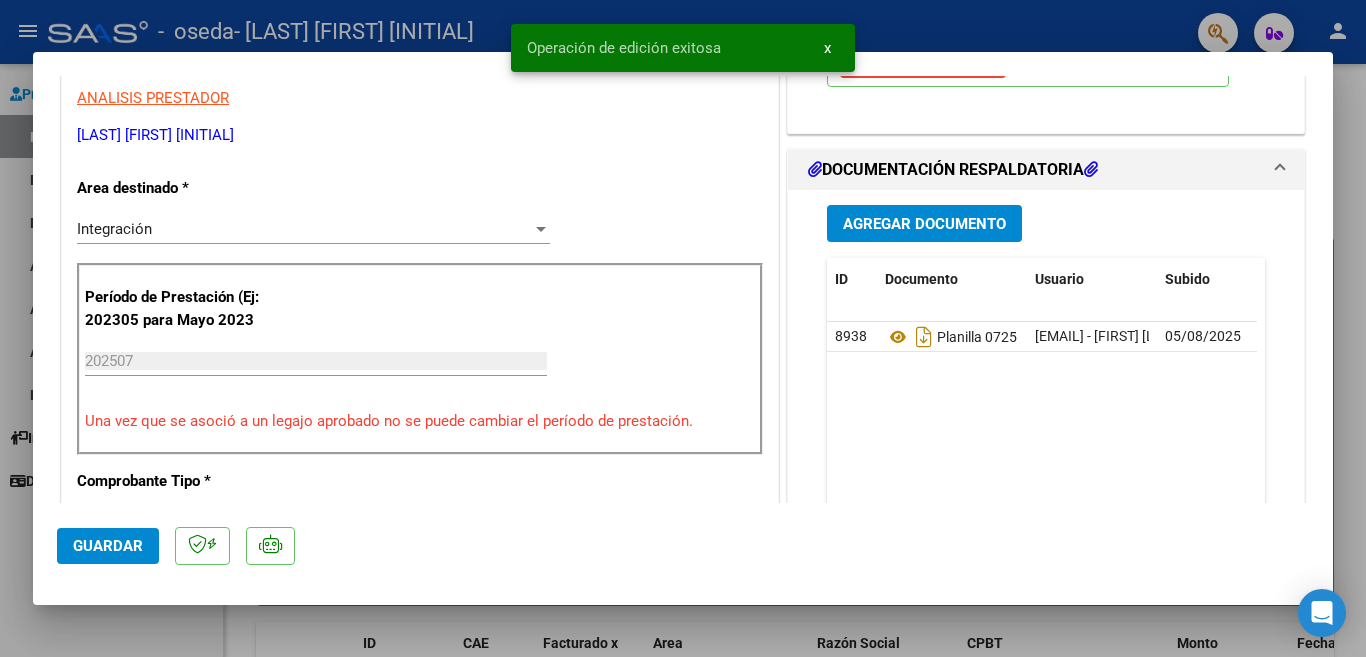 click on "x" at bounding box center [827, 48] 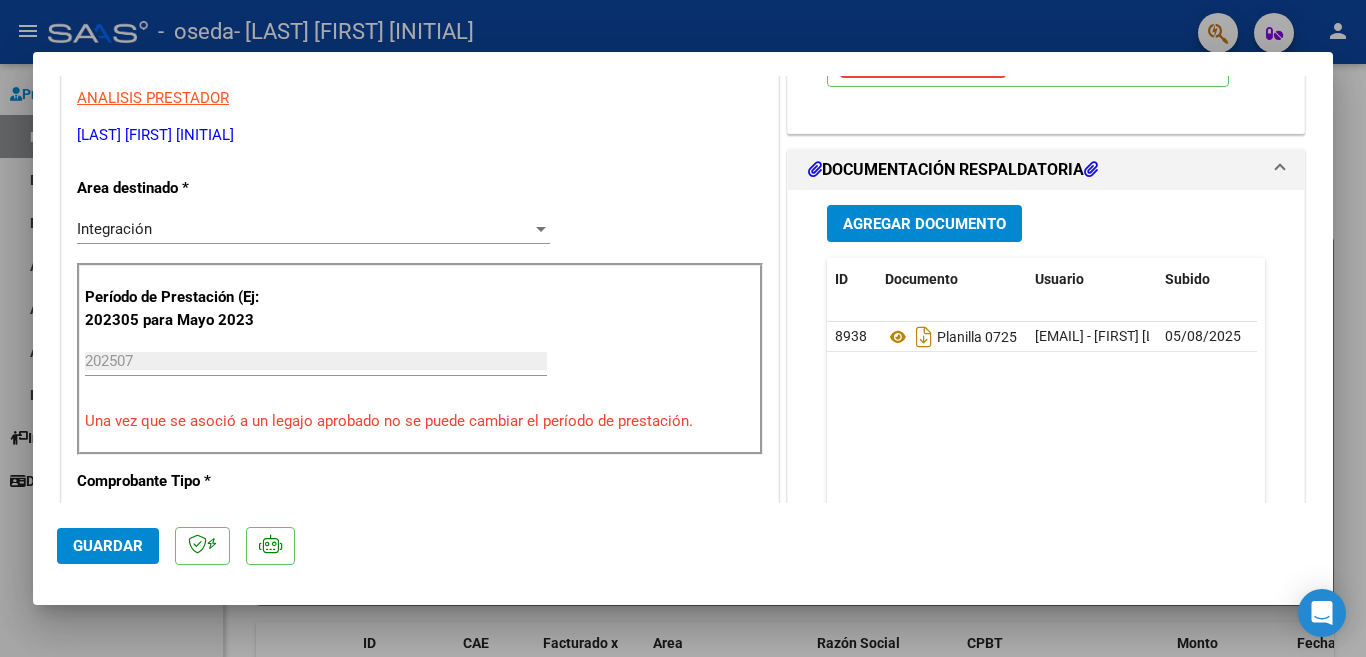click at bounding box center [683, 328] 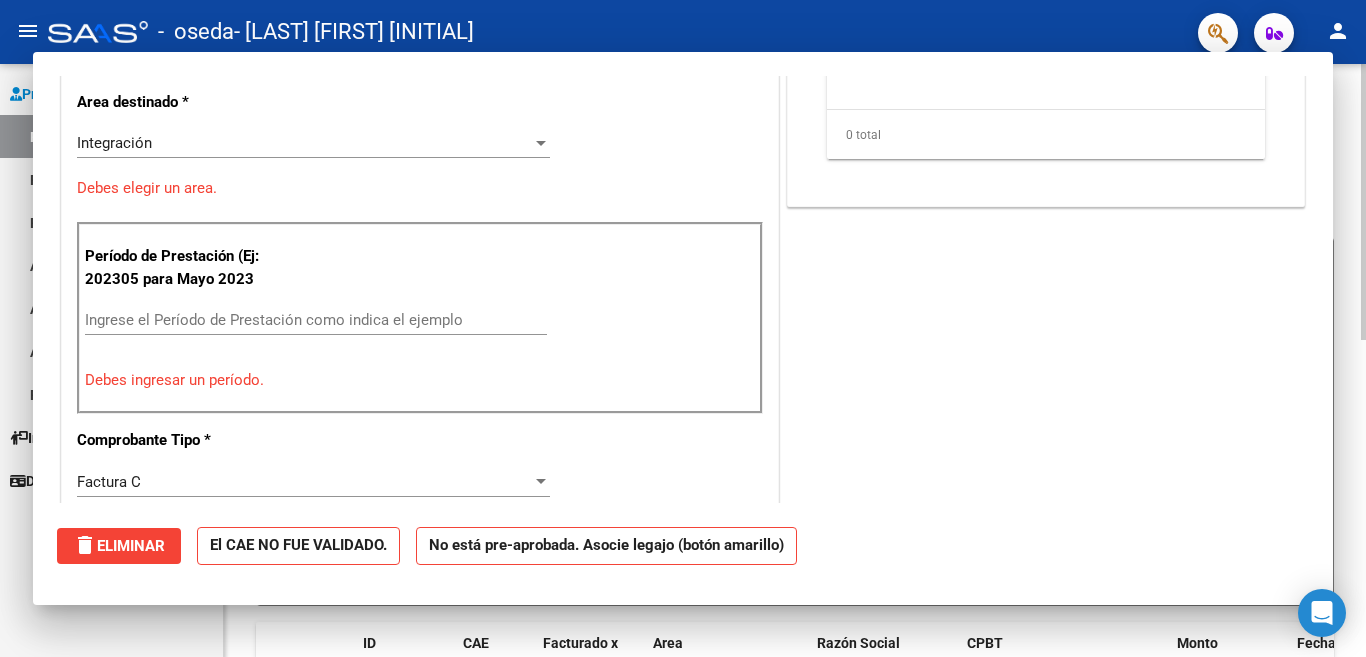 scroll, scrollTop: 0, scrollLeft: 0, axis: both 